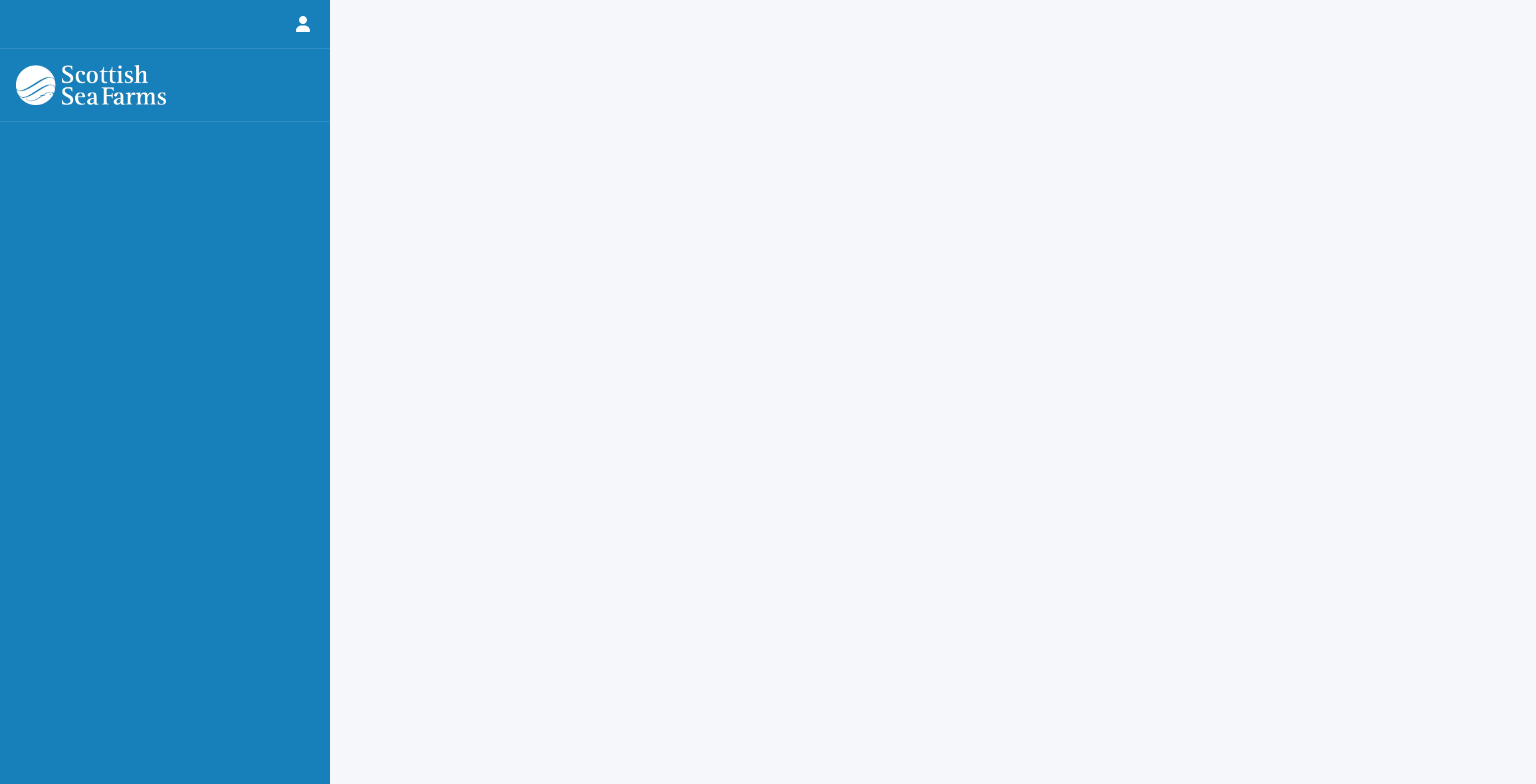 scroll, scrollTop: 0, scrollLeft: 0, axis: both 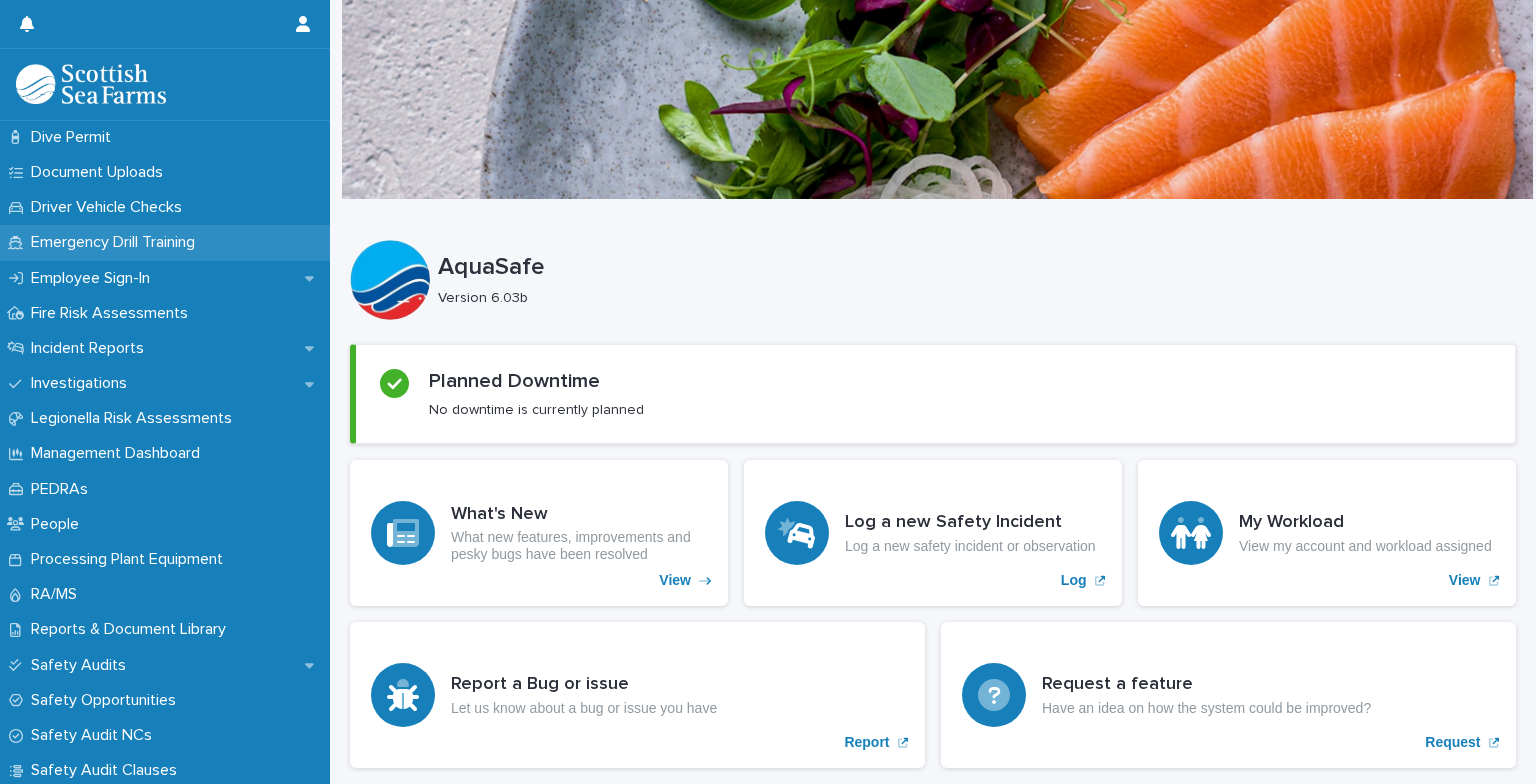 click on "Emergency Drill Training" at bounding box center [117, 242] 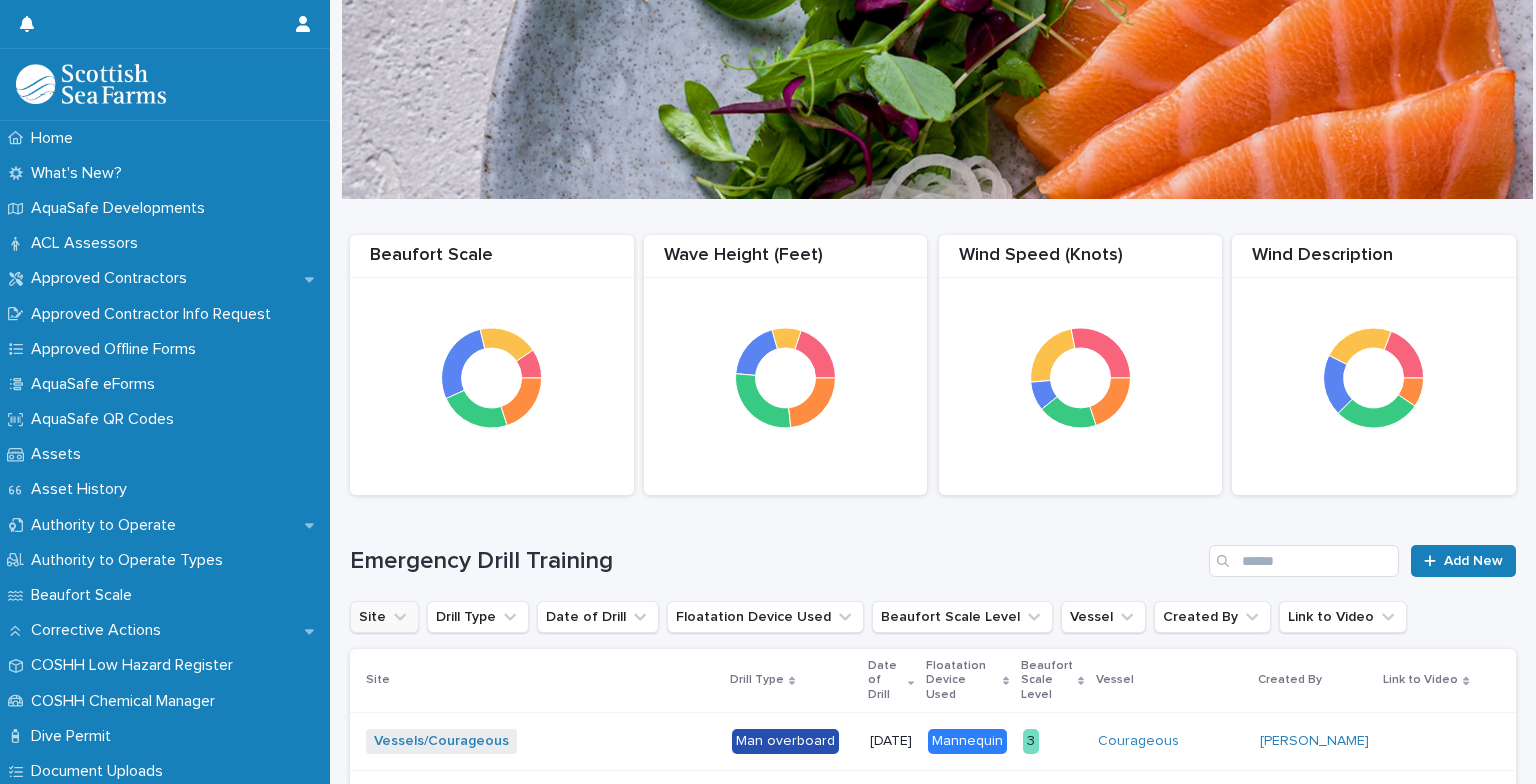 click 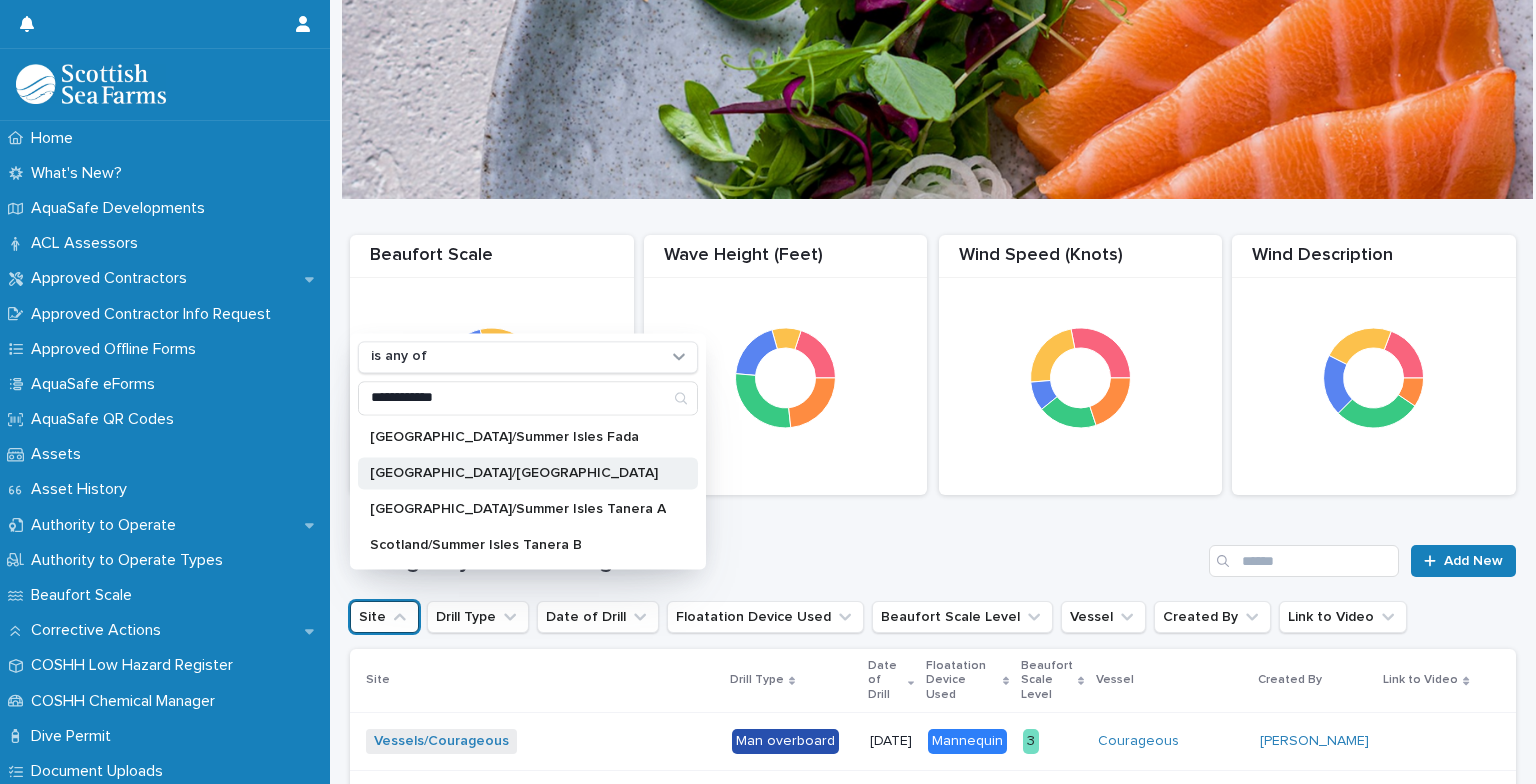 type on "**********" 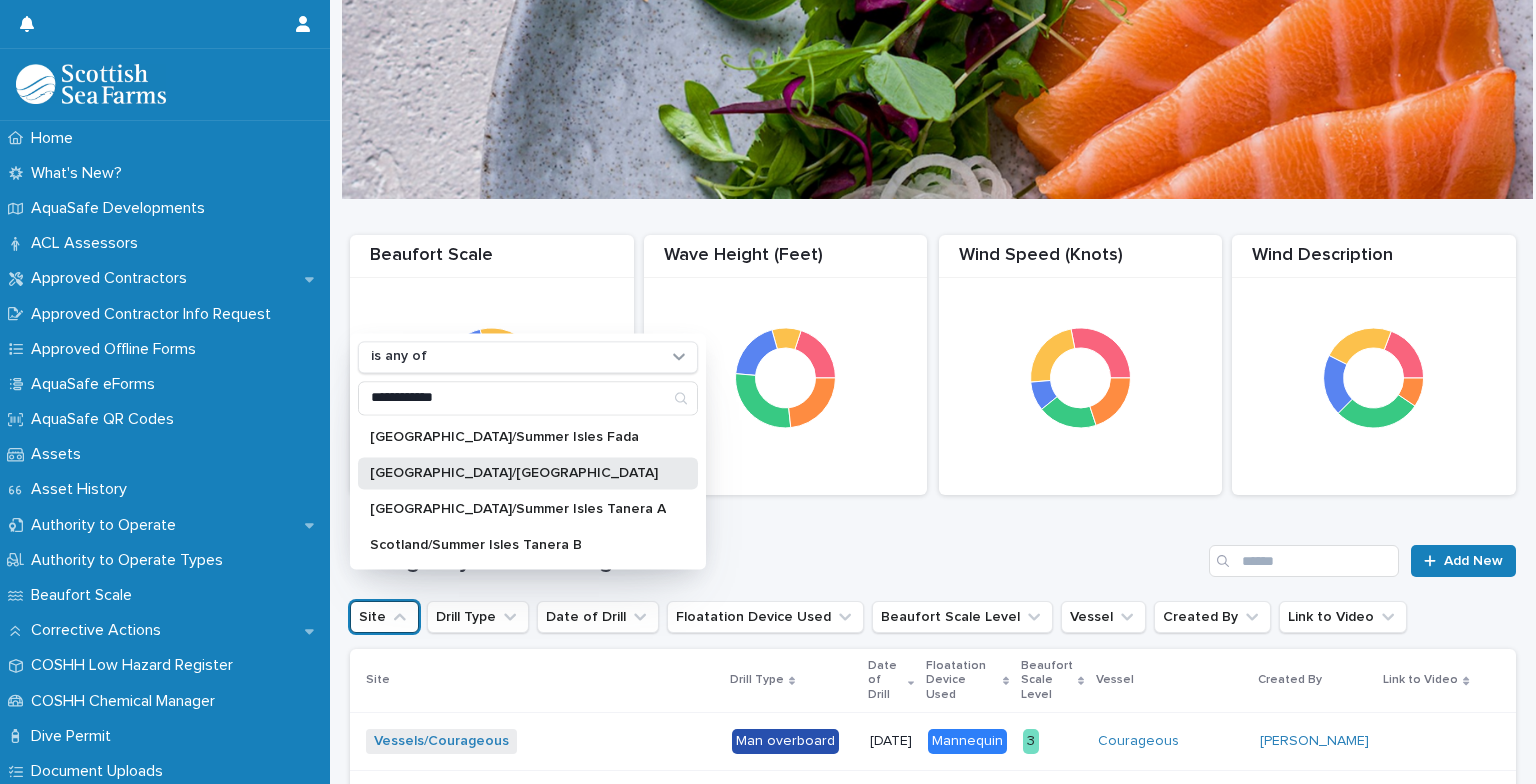 click on "[GEOGRAPHIC_DATA]/[GEOGRAPHIC_DATA]" at bounding box center [518, 473] 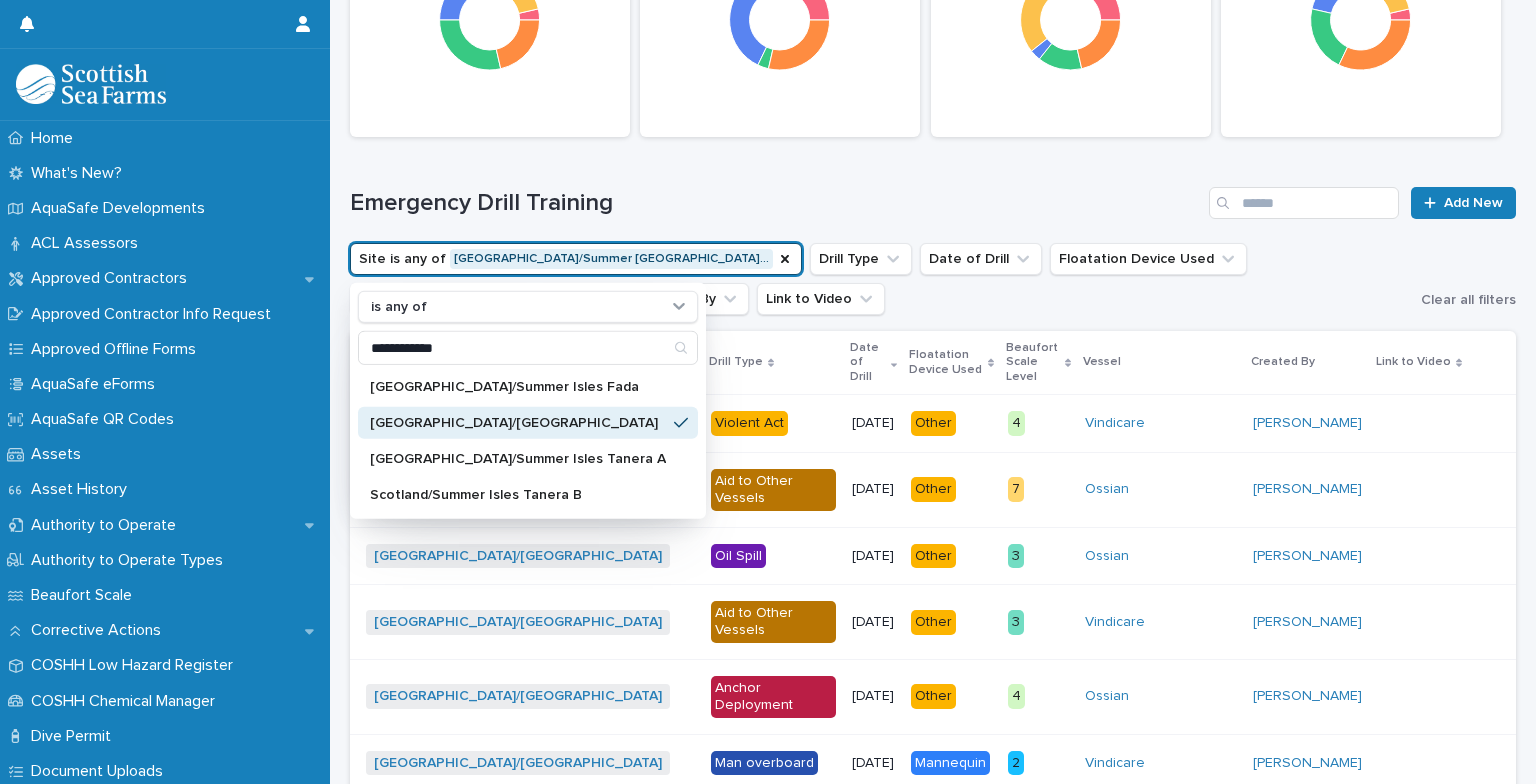 scroll, scrollTop: 409, scrollLeft: 0, axis: vertical 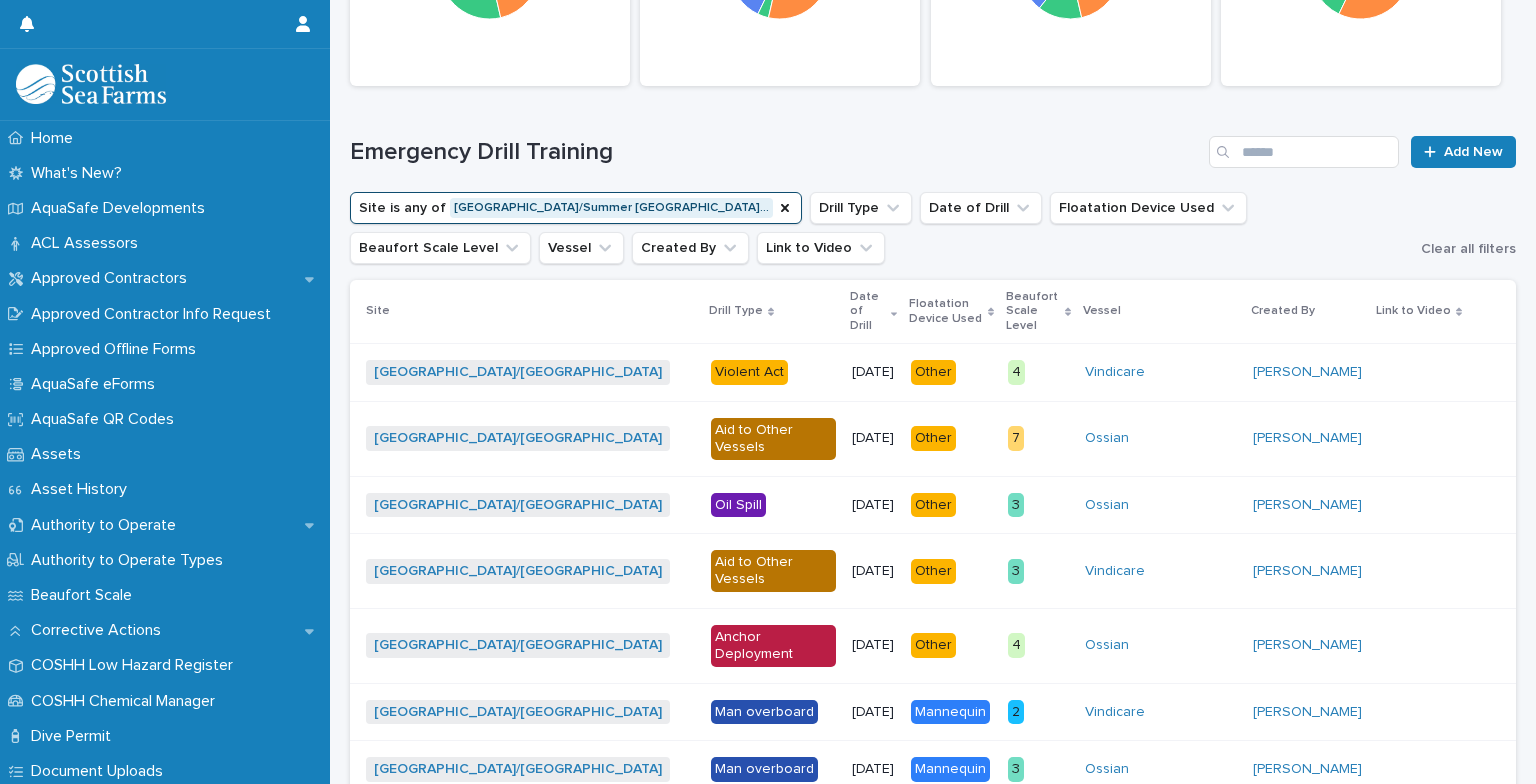 click on "Emergency Drill Training" at bounding box center (775, 152) 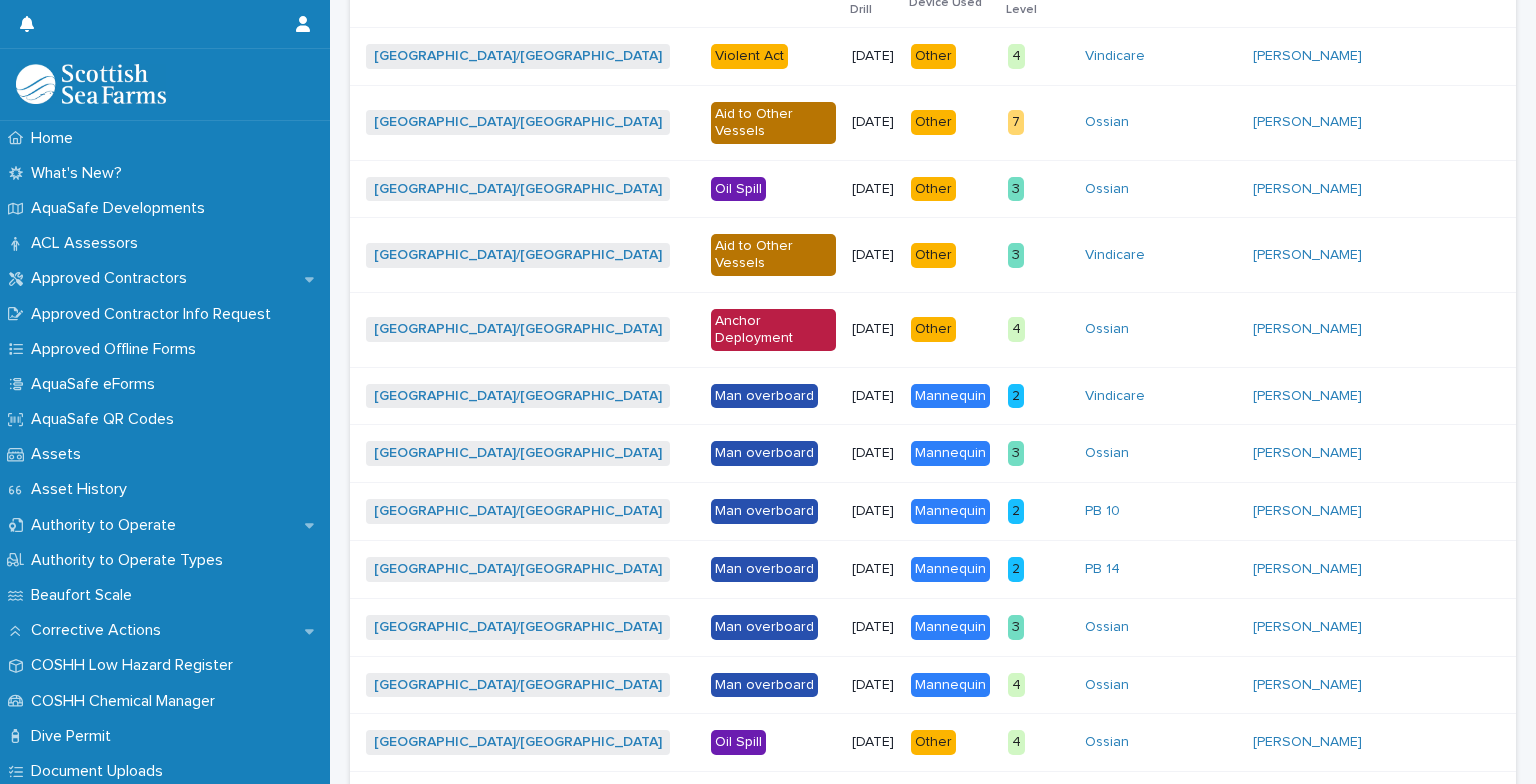 scroll, scrollTop: 716, scrollLeft: 0, axis: vertical 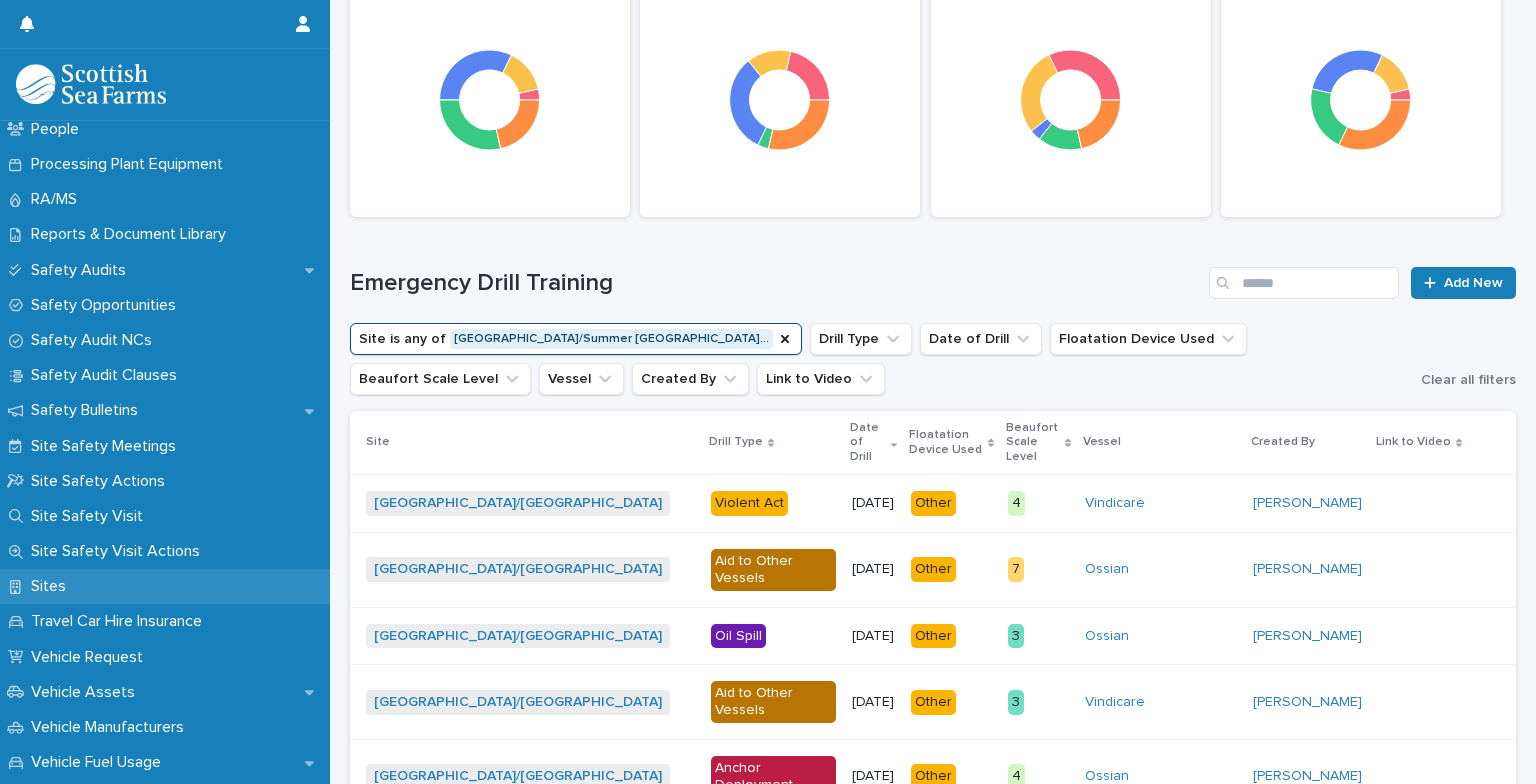 click on "Sites" at bounding box center (165, 586) 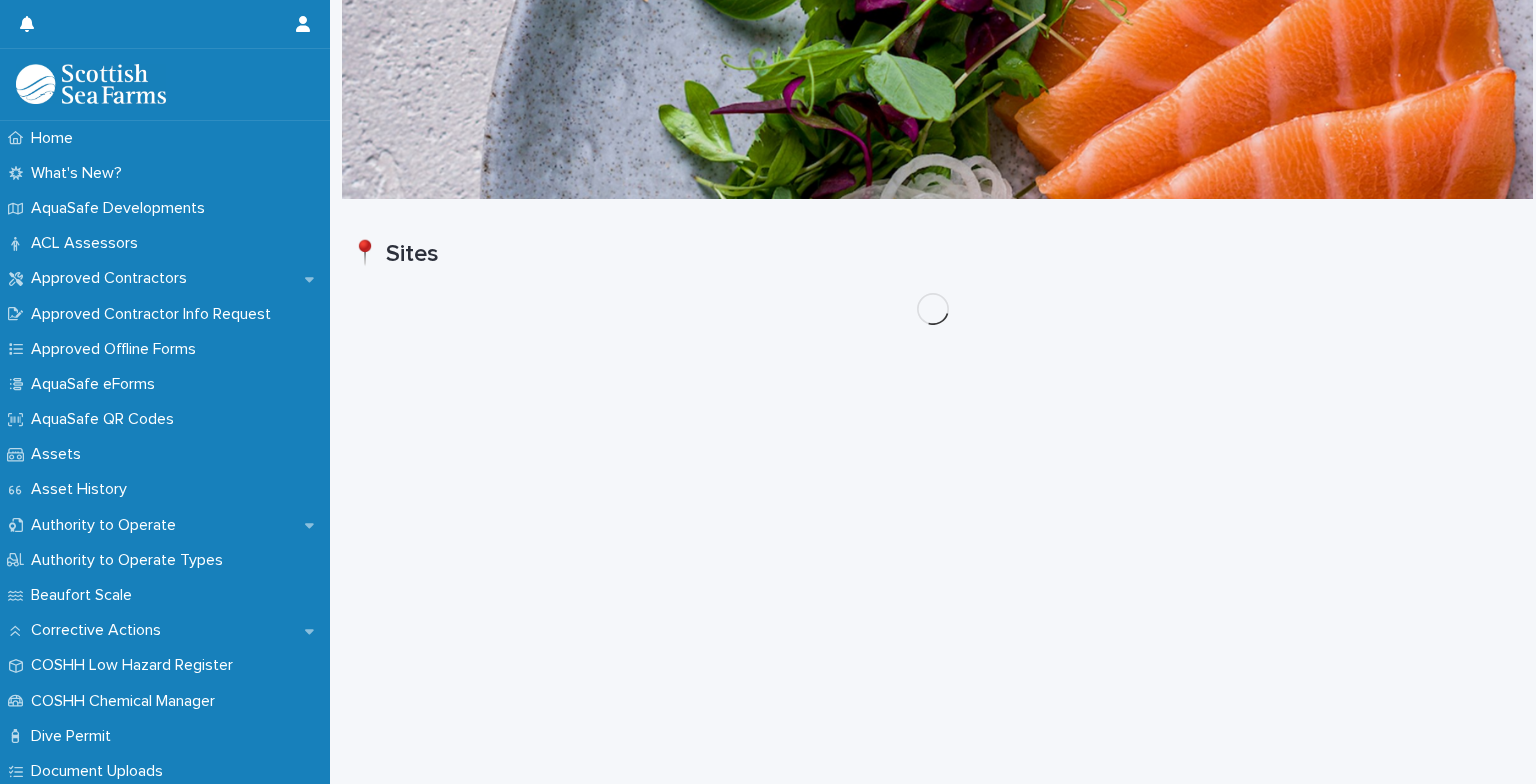 scroll, scrollTop: 0, scrollLeft: 0, axis: both 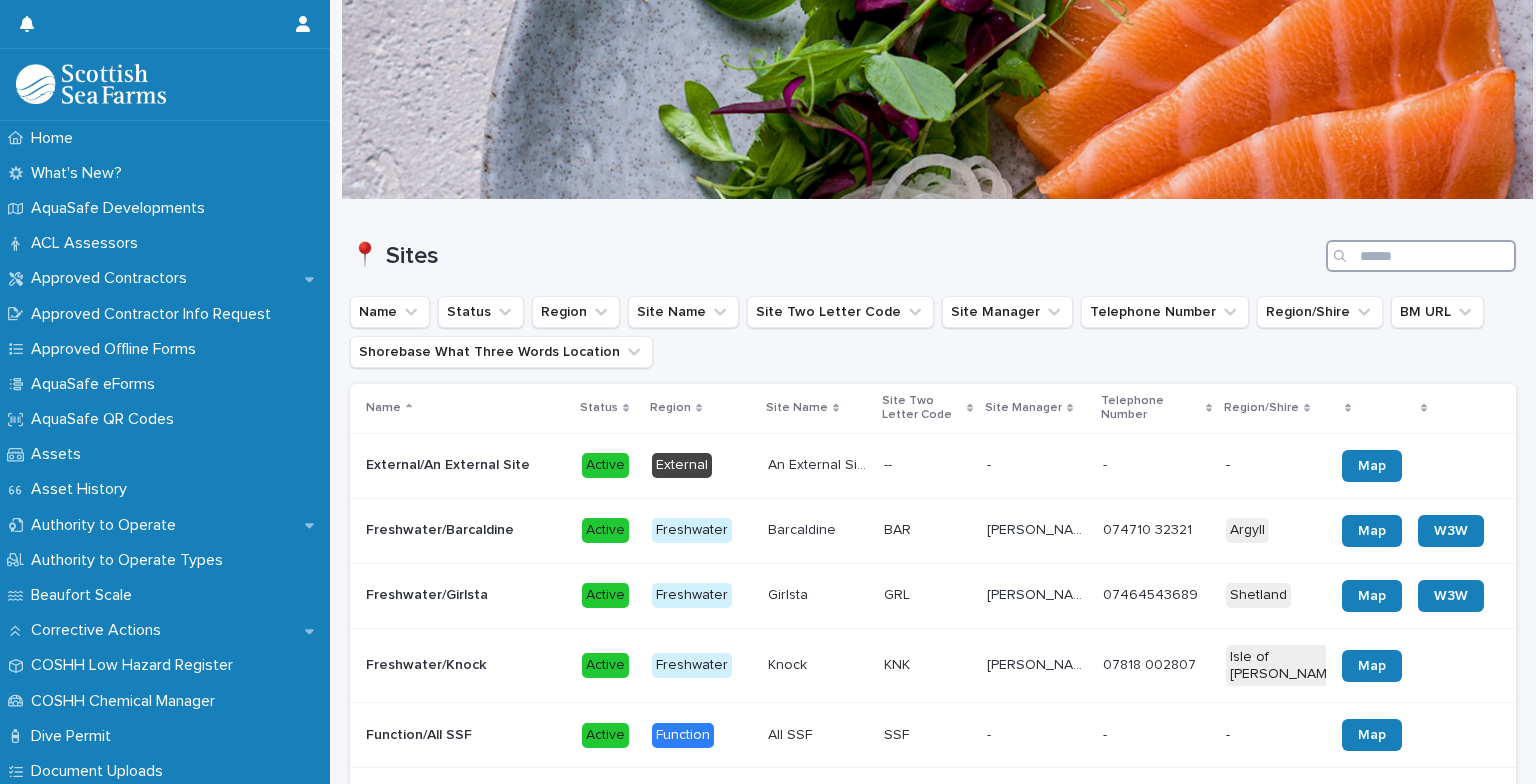 click at bounding box center [1421, 256] 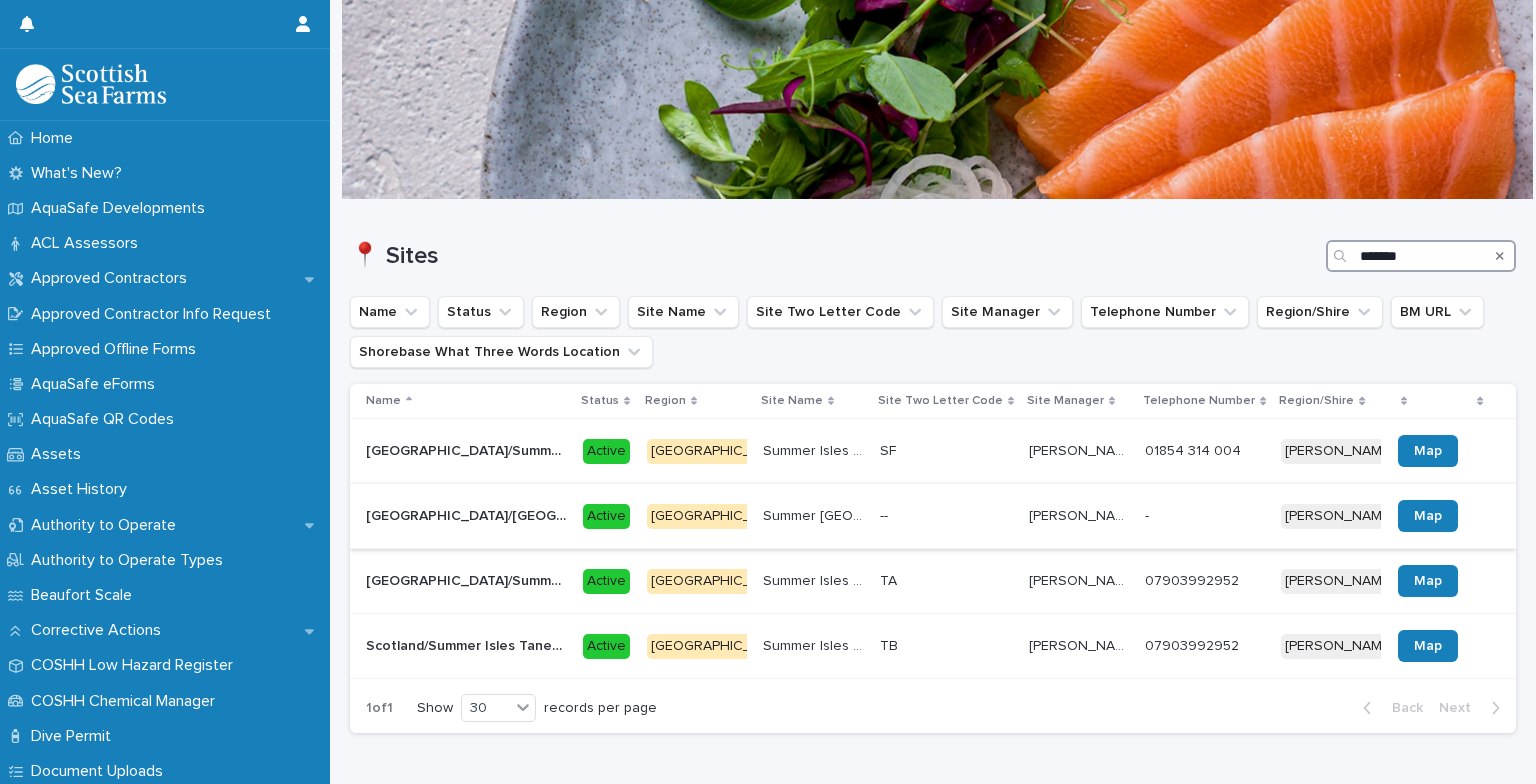 type on "******" 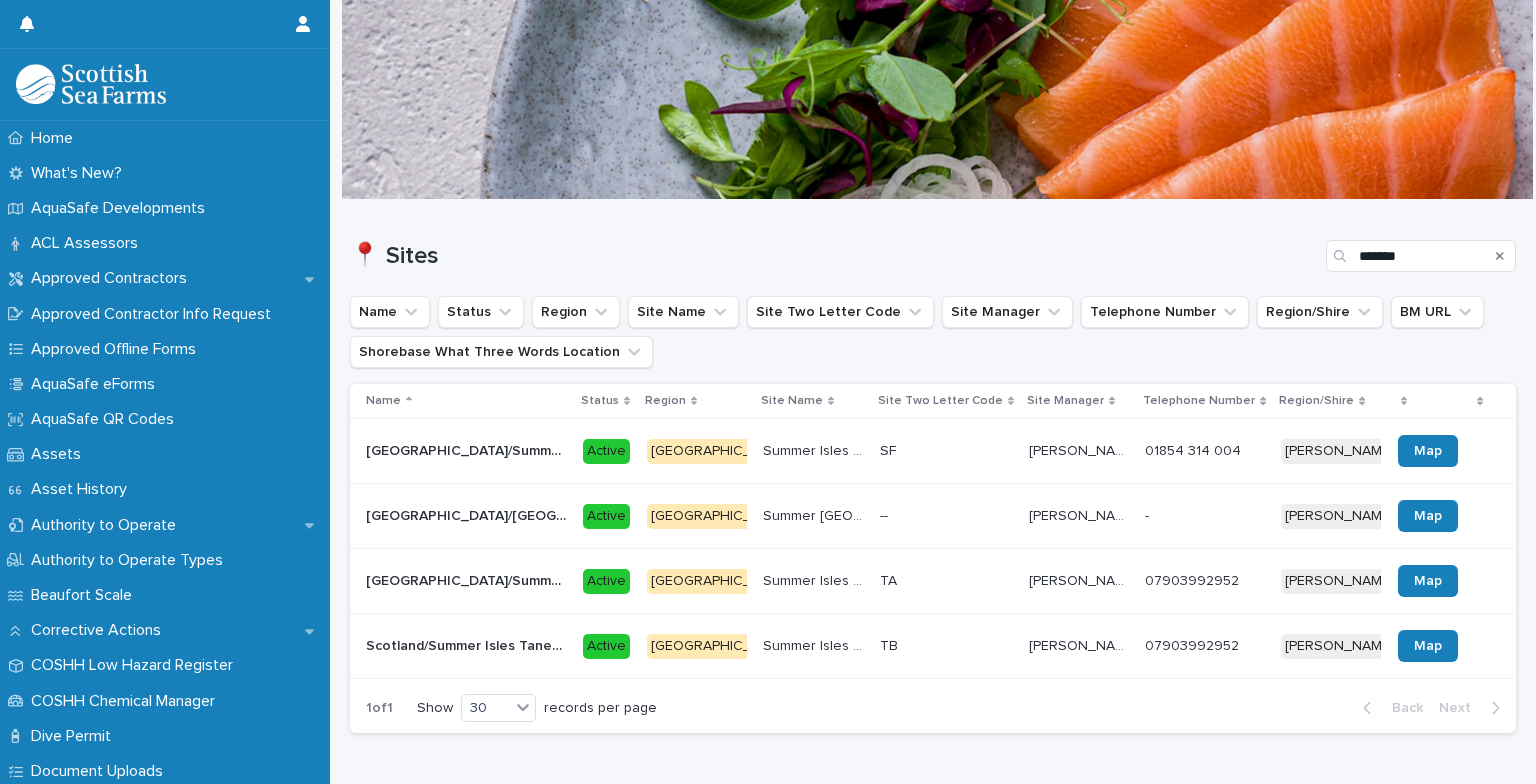click on "[GEOGRAPHIC_DATA]/[GEOGRAPHIC_DATA] [GEOGRAPHIC_DATA]/[GEOGRAPHIC_DATA]" at bounding box center [466, 516] 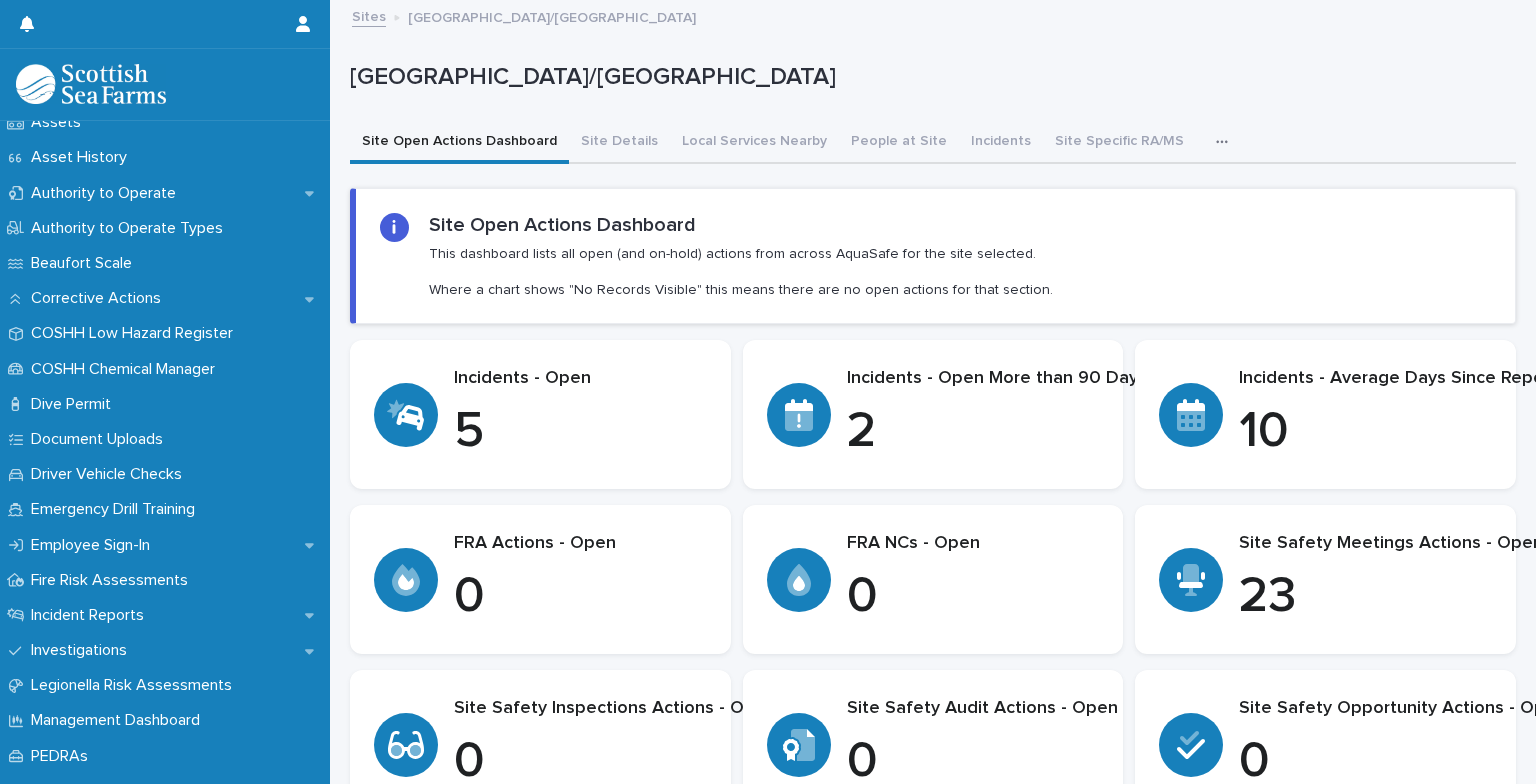 scroll, scrollTop: 358, scrollLeft: 0, axis: vertical 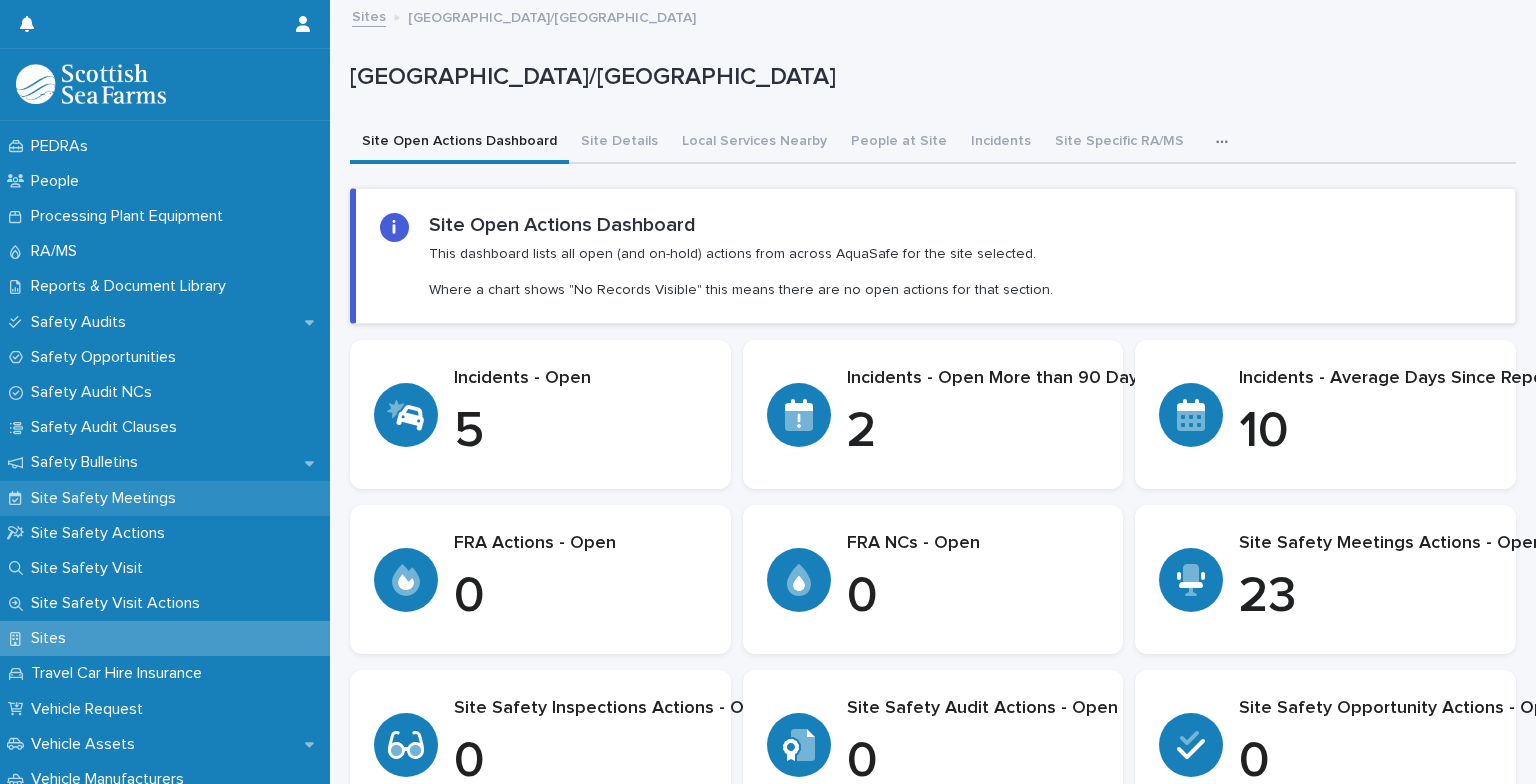 click on "Site Safety Meetings" at bounding box center (107, 498) 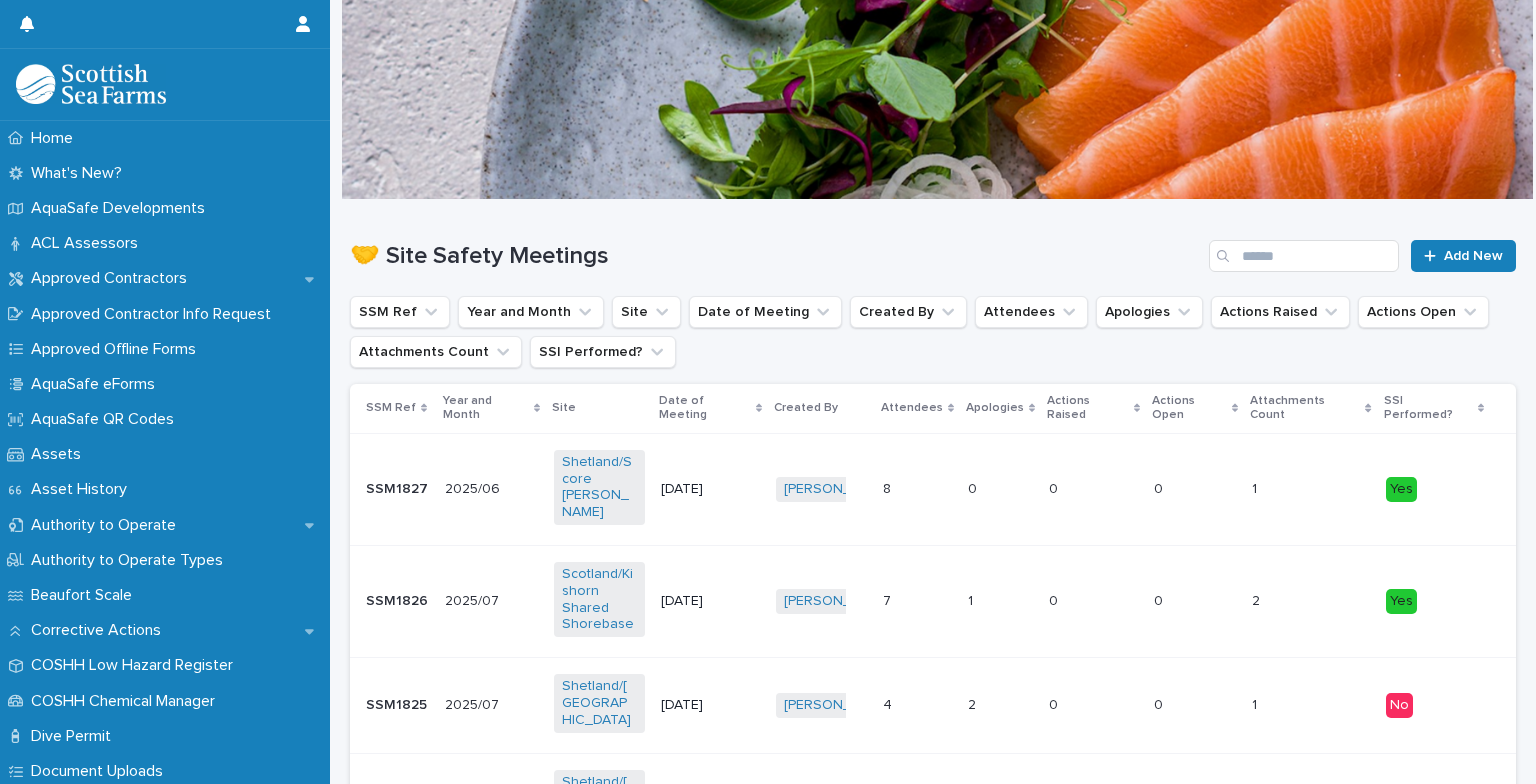 click on "2025/06 2025/06" at bounding box center (491, 489) 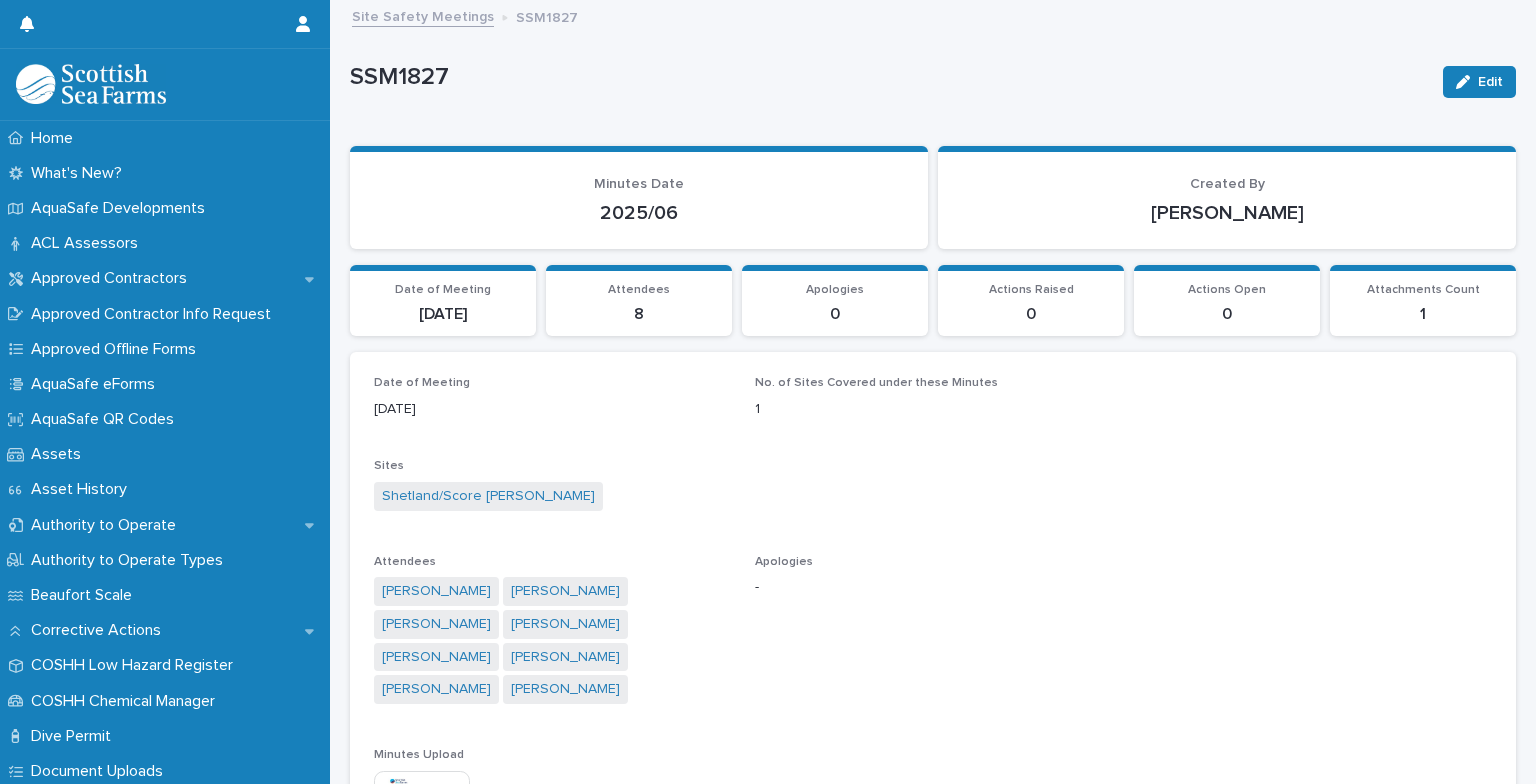 click at bounding box center [422, 819] 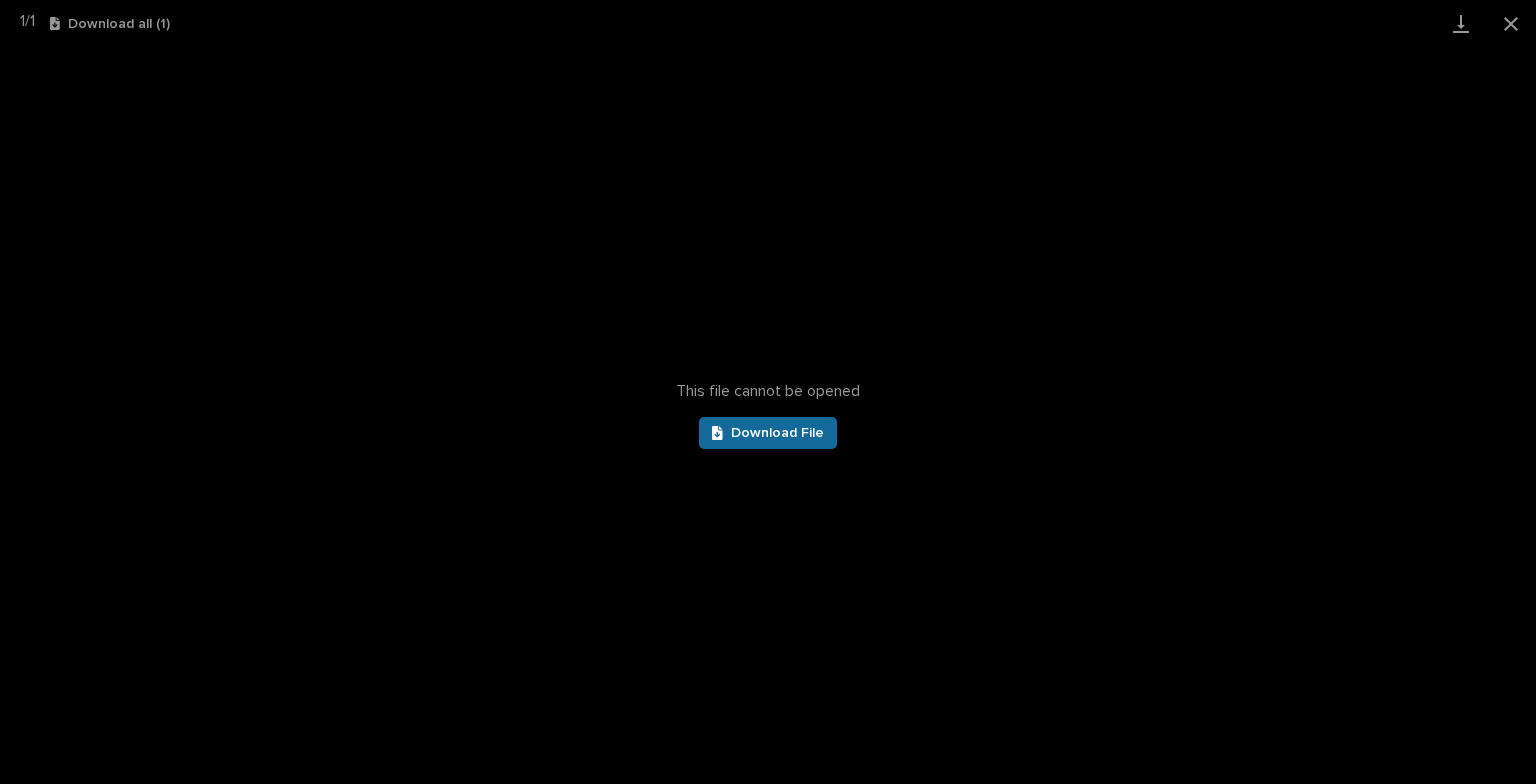 click on "Download File" at bounding box center [777, 433] 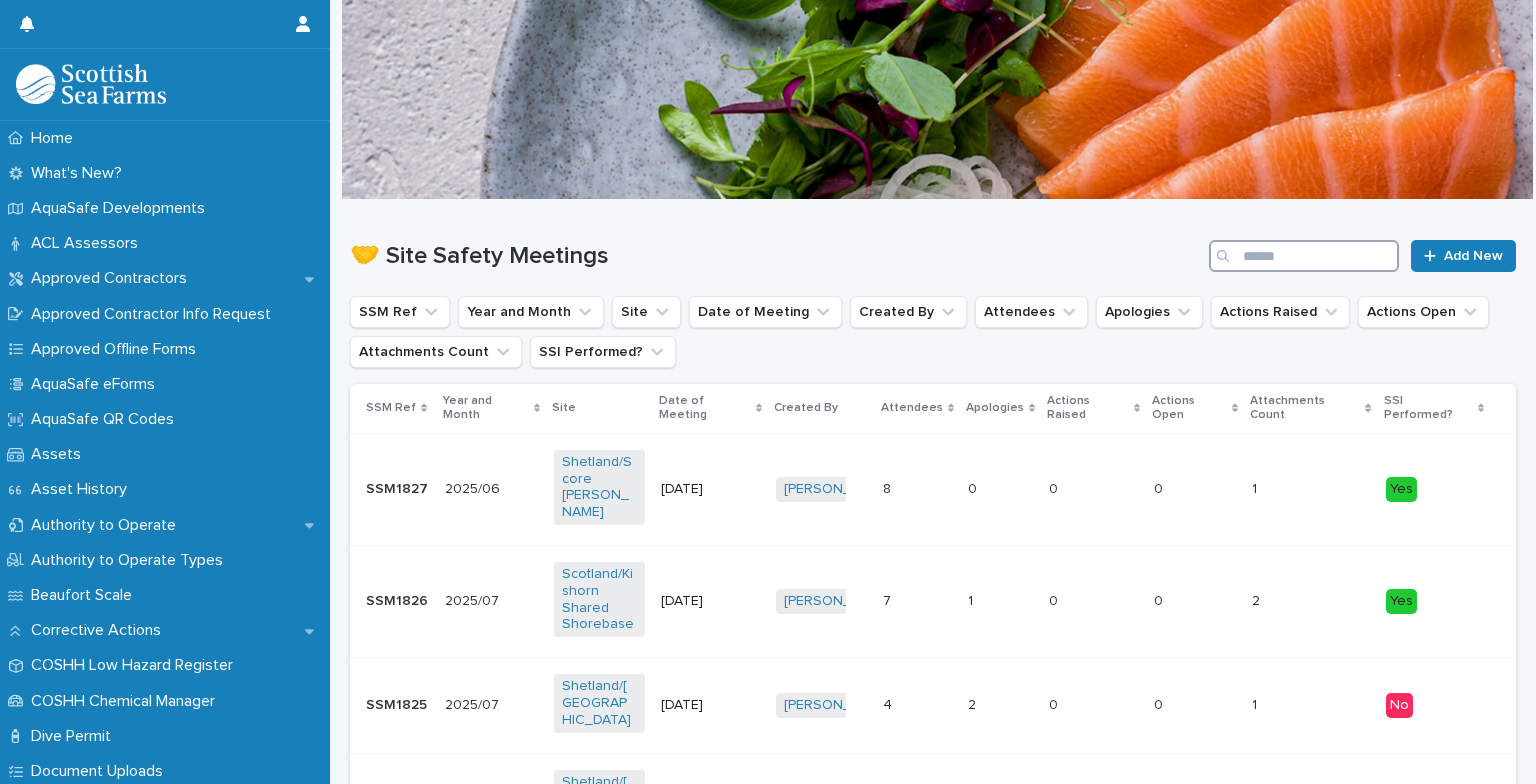 click at bounding box center (1304, 256) 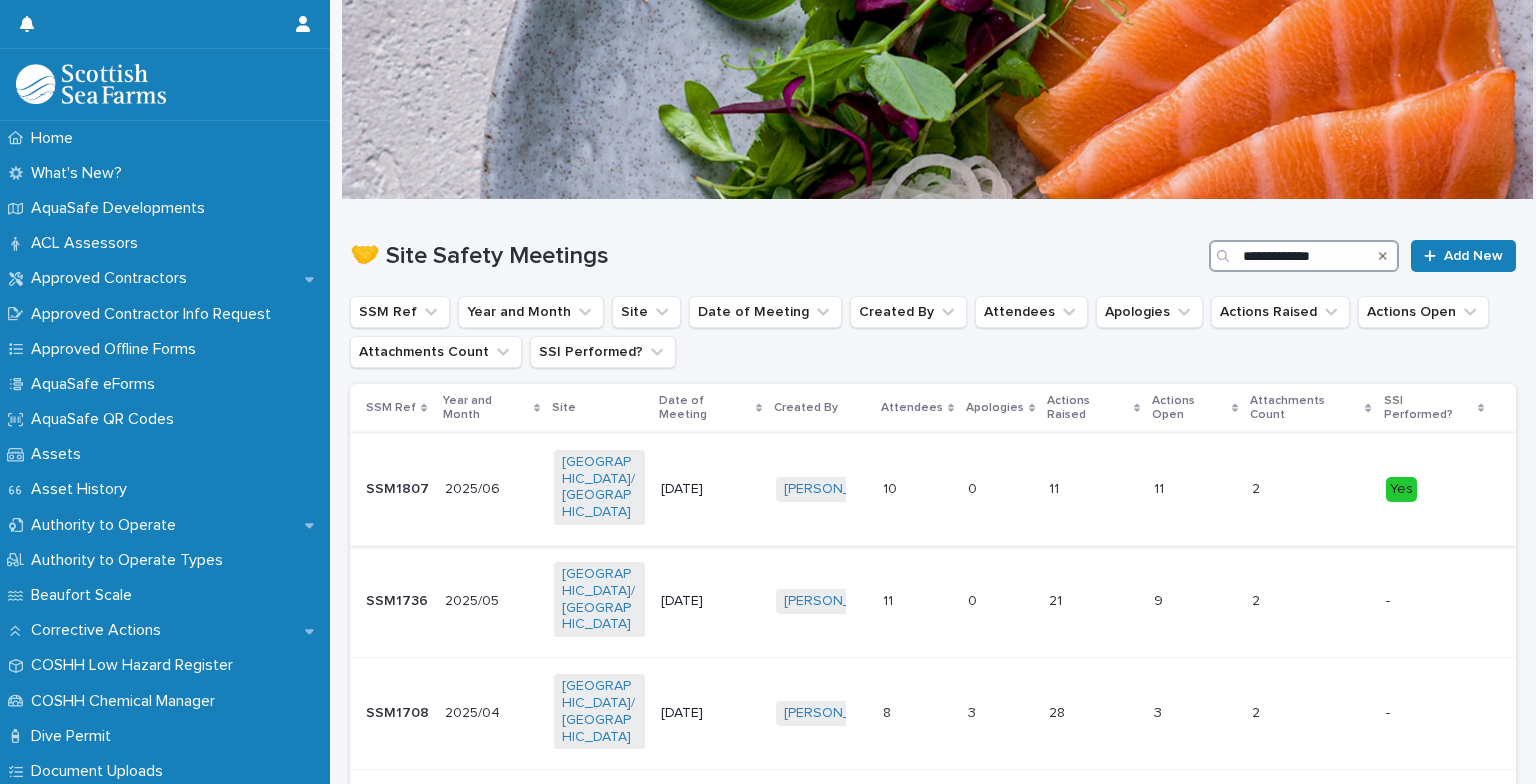 type on "**********" 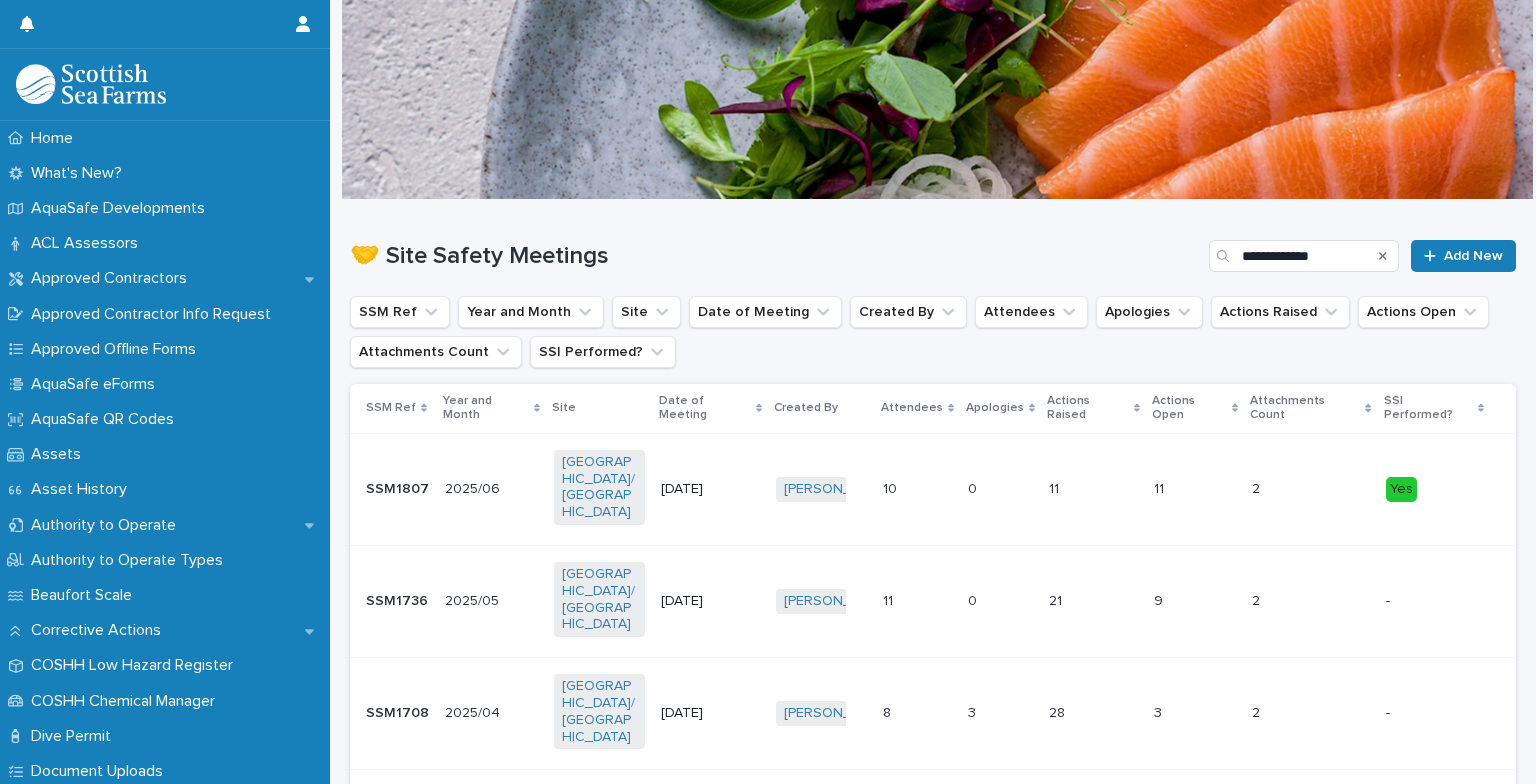 click at bounding box center [490, 489] 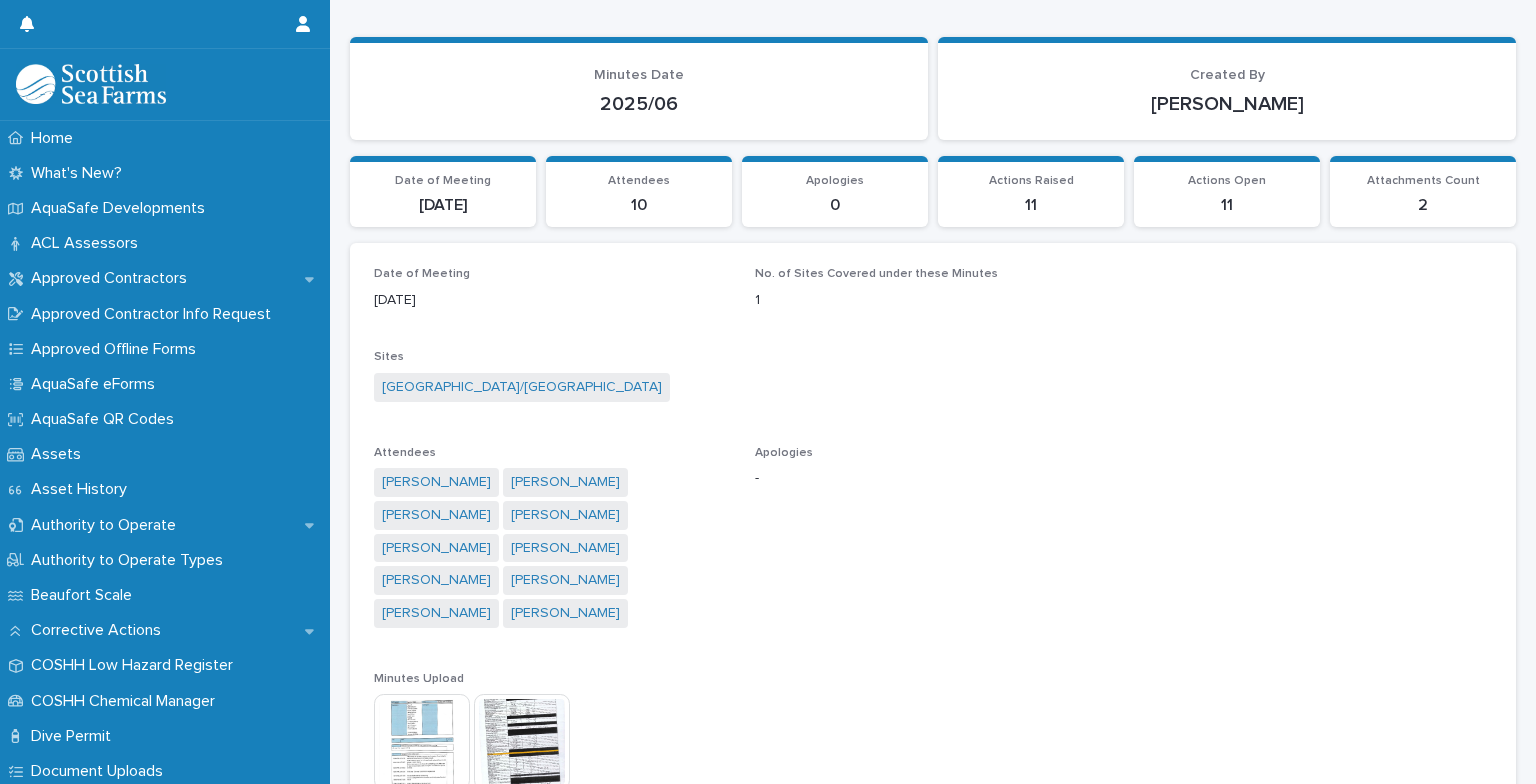 scroll, scrollTop: 114, scrollLeft: 0, axis: vertical 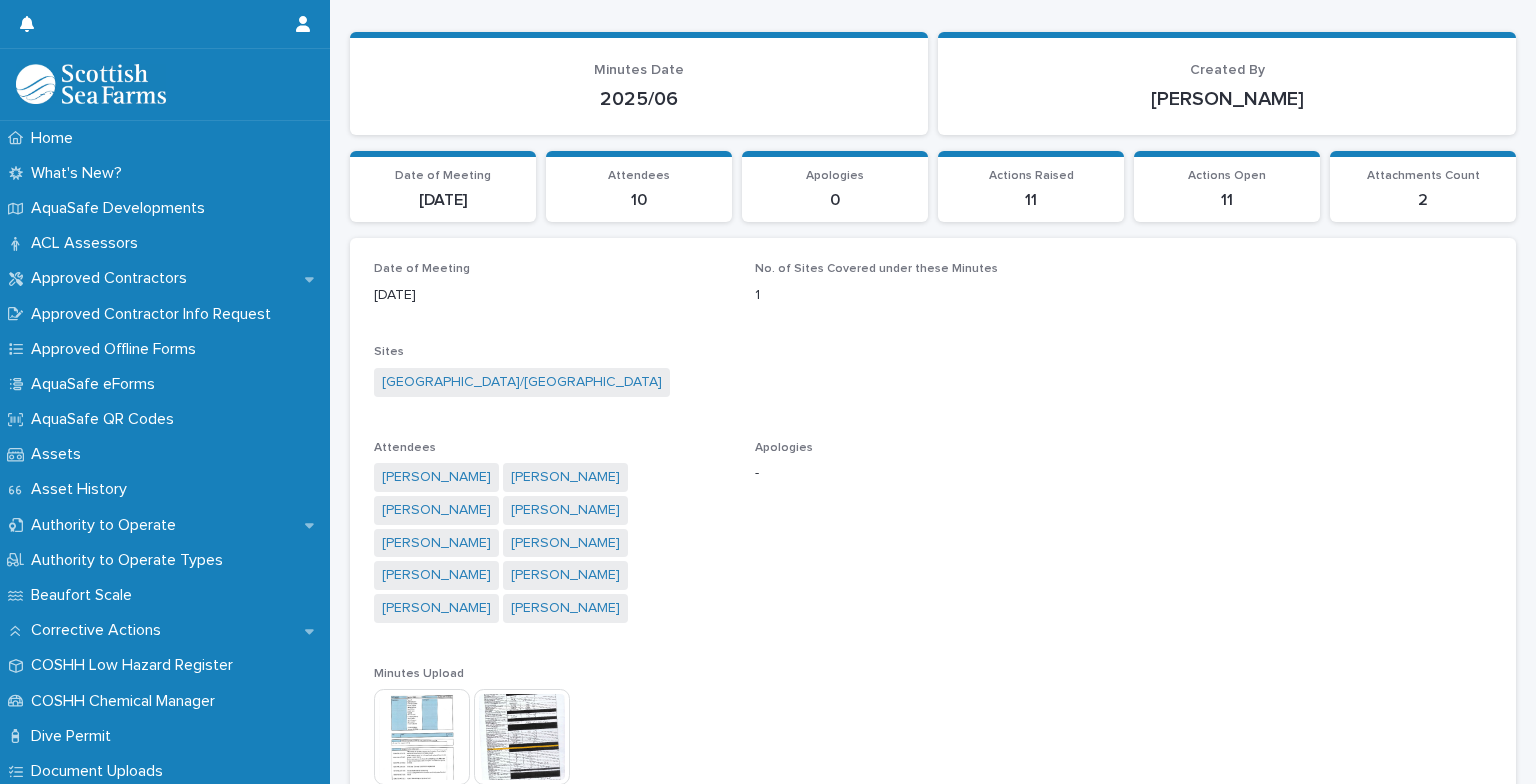 click at bounding box center [422, 737] 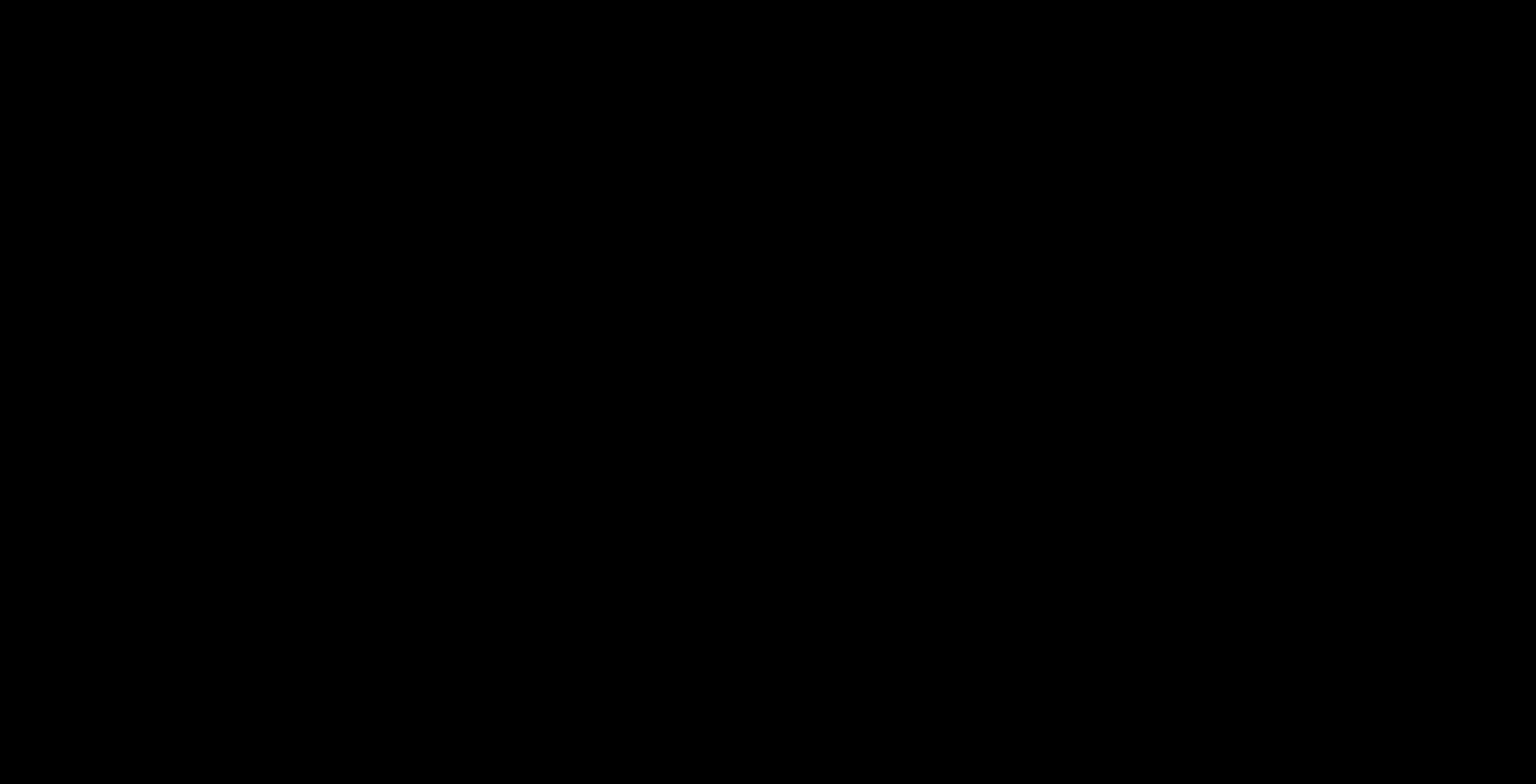 click on "1  /
2  Download all ( 2 )" at bounding box center [768, 392] 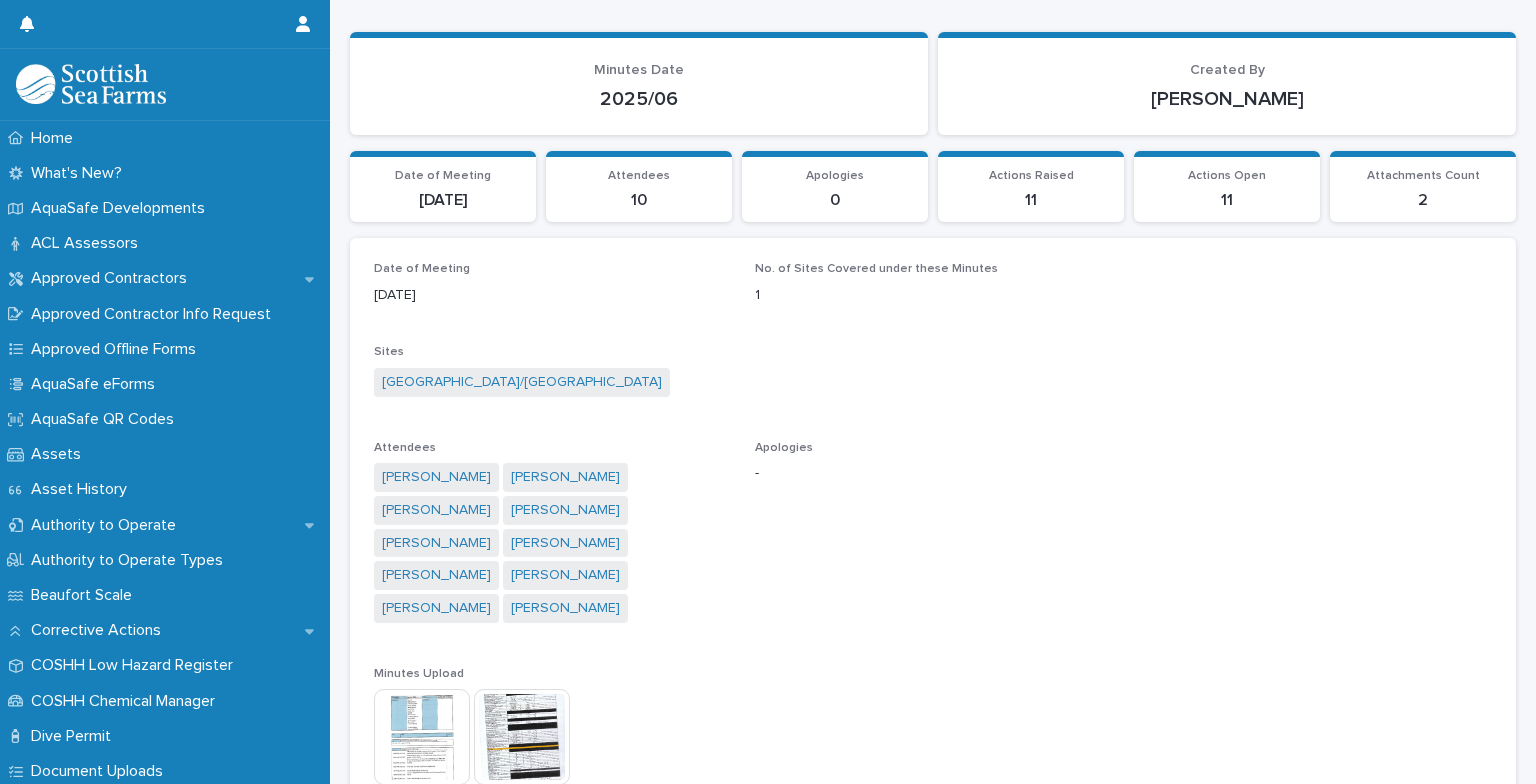 click at bounding box center [422, 737] 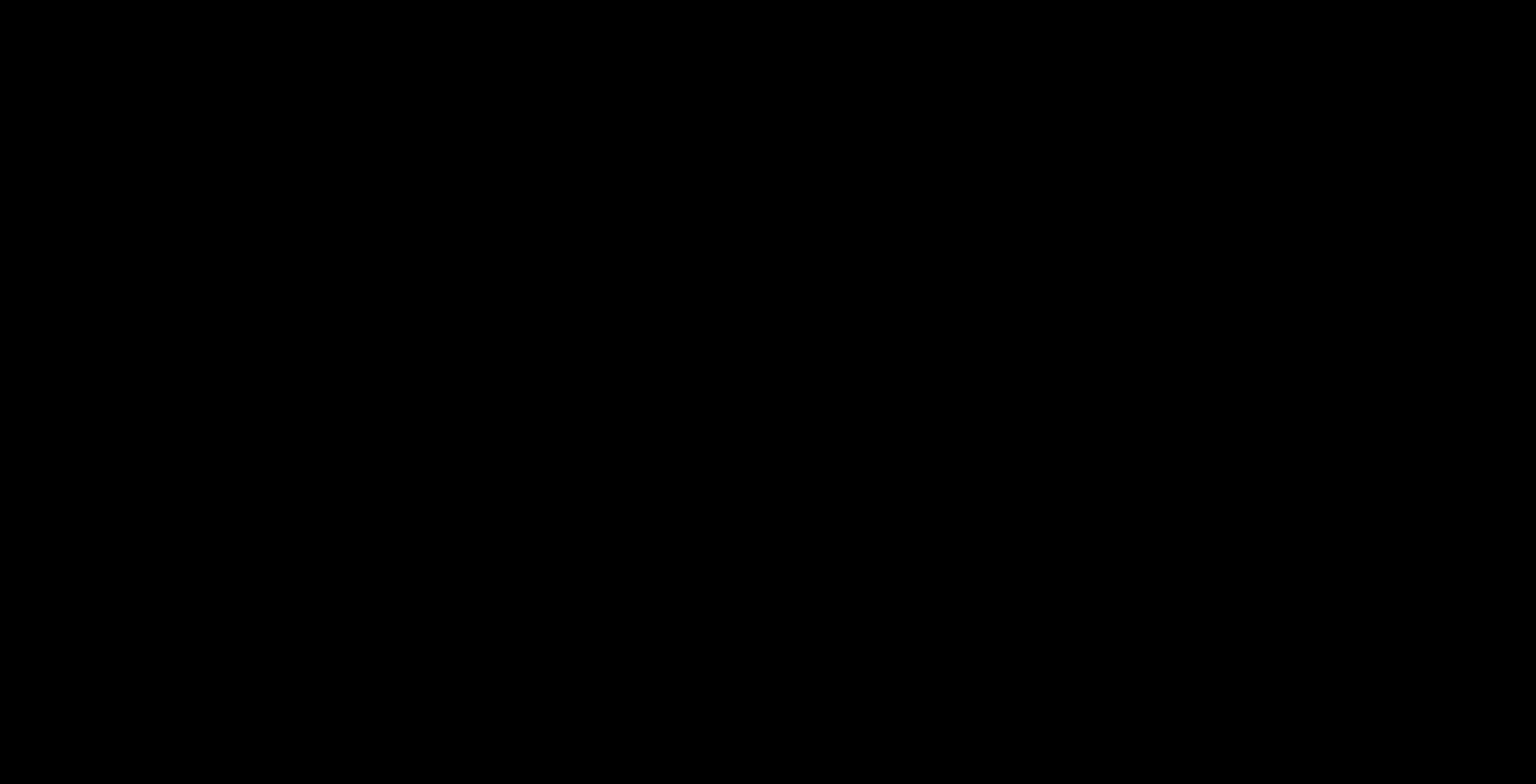click on "1  /
2  Download all ( 2 )" at bounding box center (768, 392) 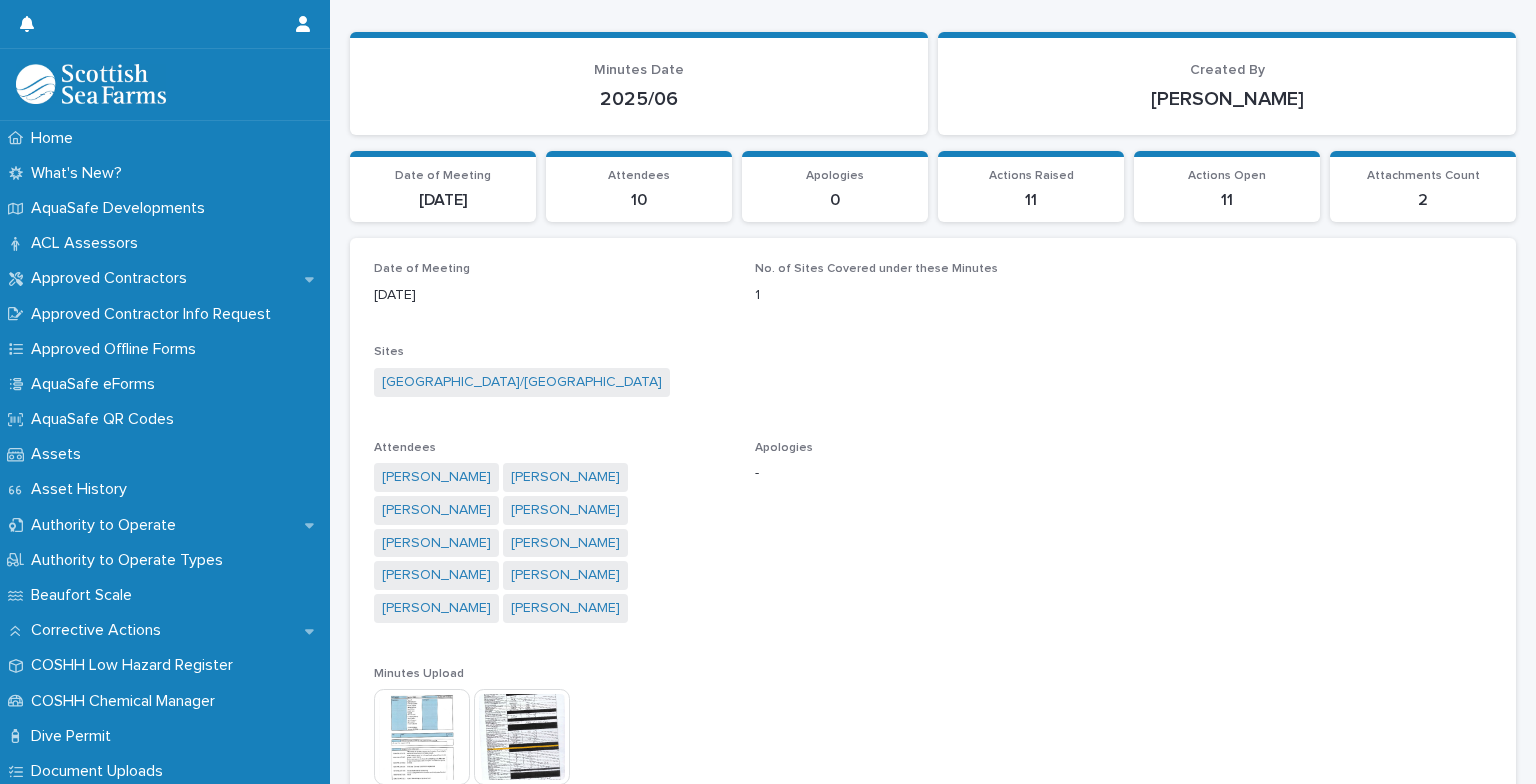 click at bounding box center [422, 737] 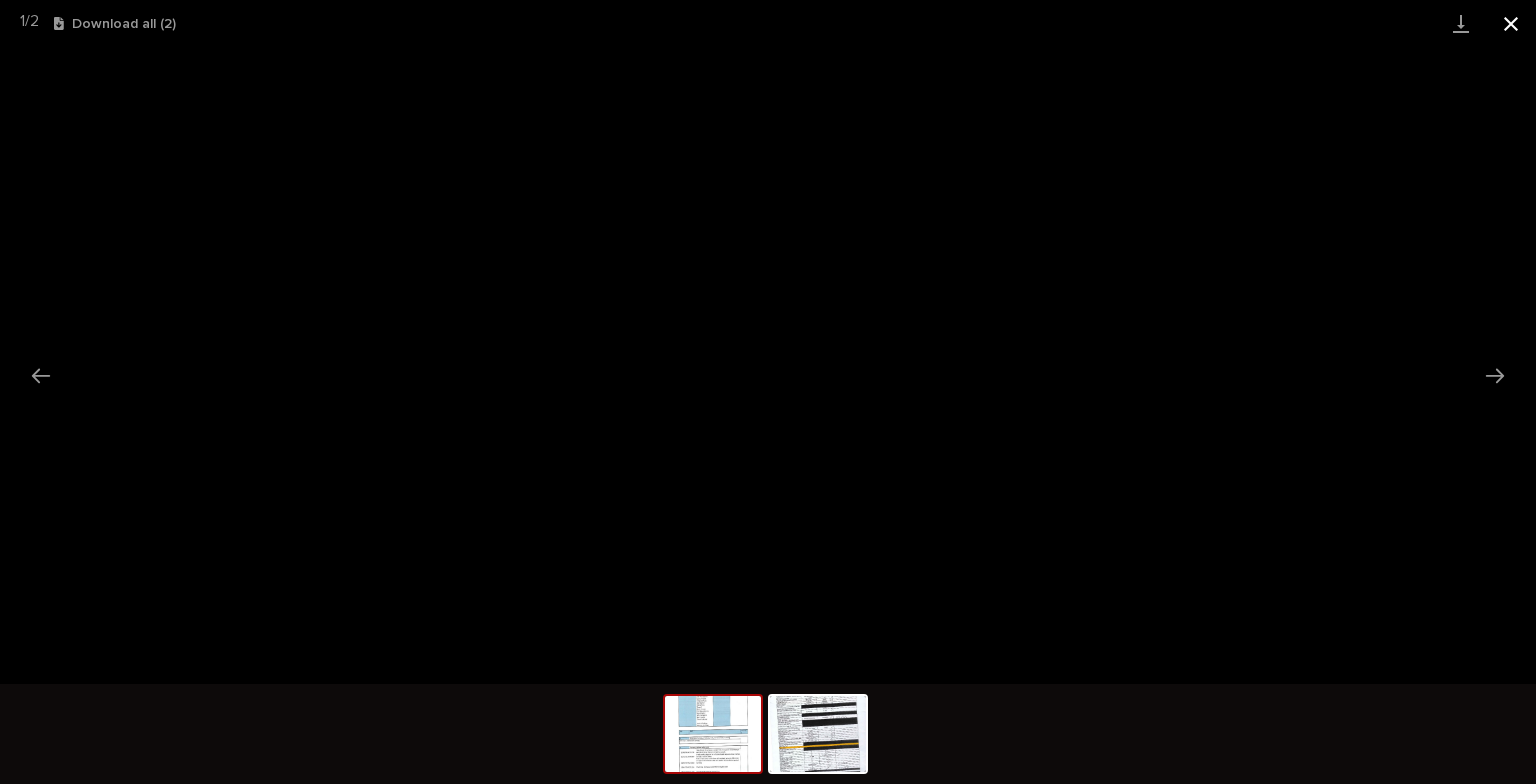 click at bounding box center (1511, 23) 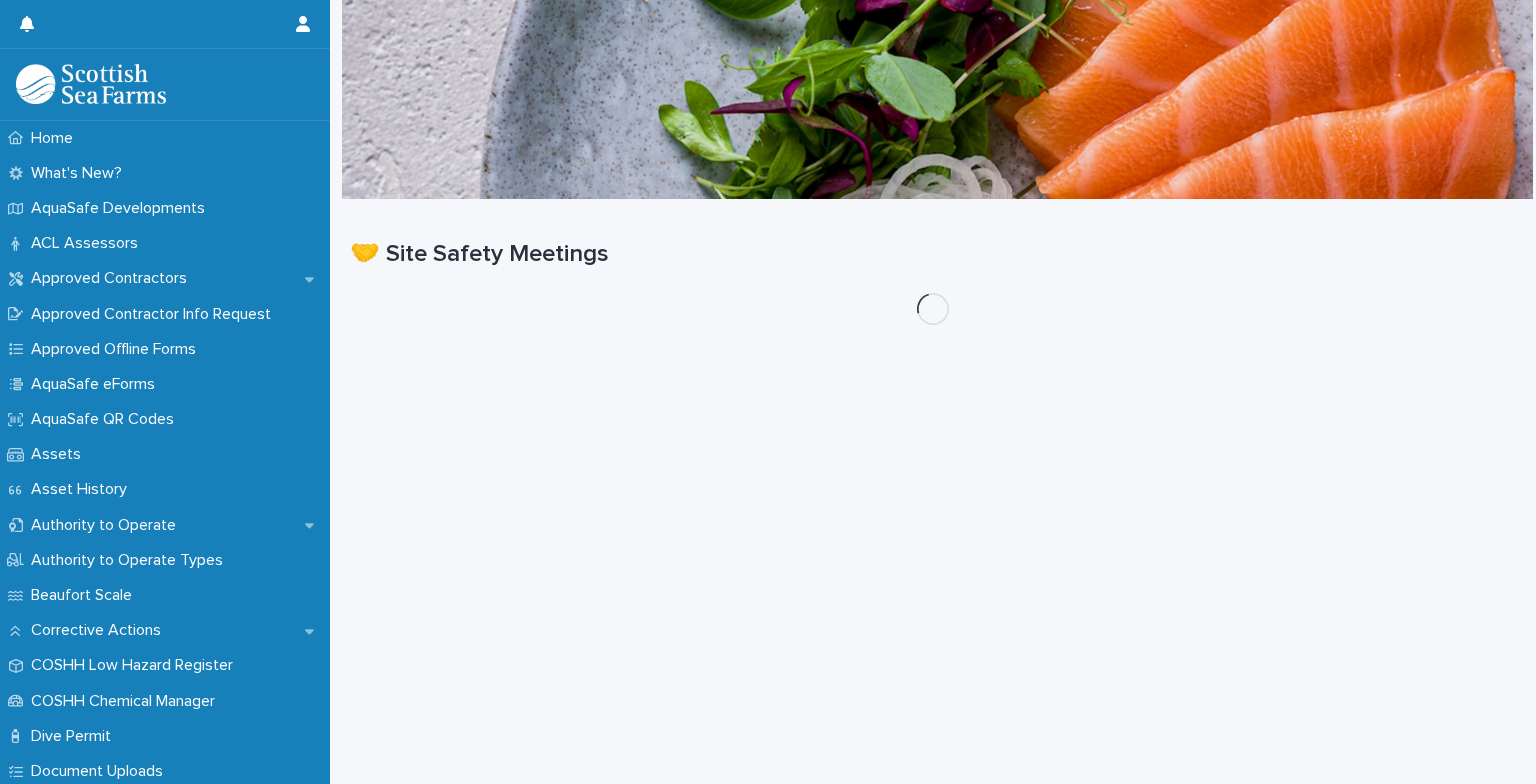 scroll, scrollTop: 0, scrollLeft: 0, axis: both 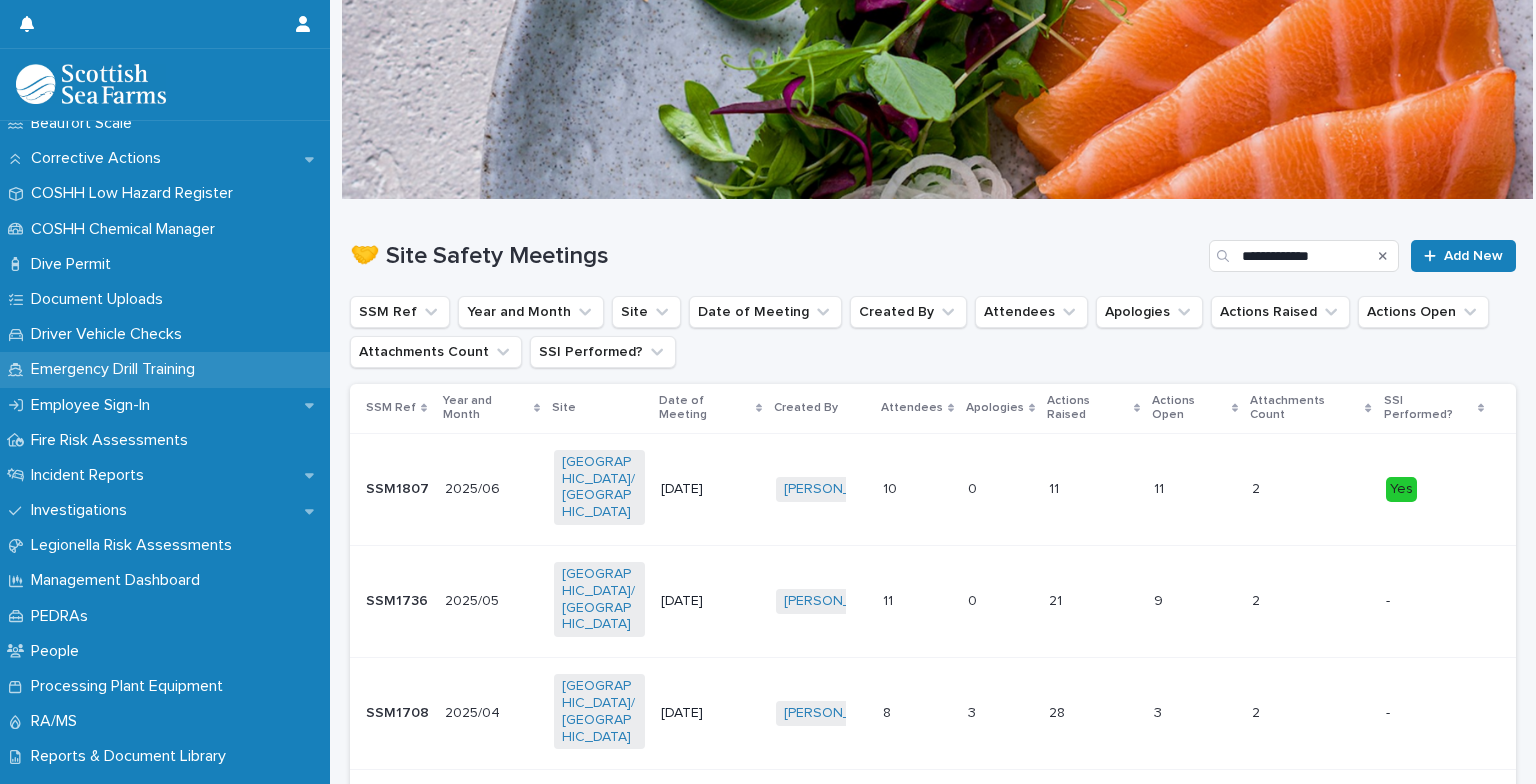 click on "Emergency Drill Training" at bounding box center [117, 369] 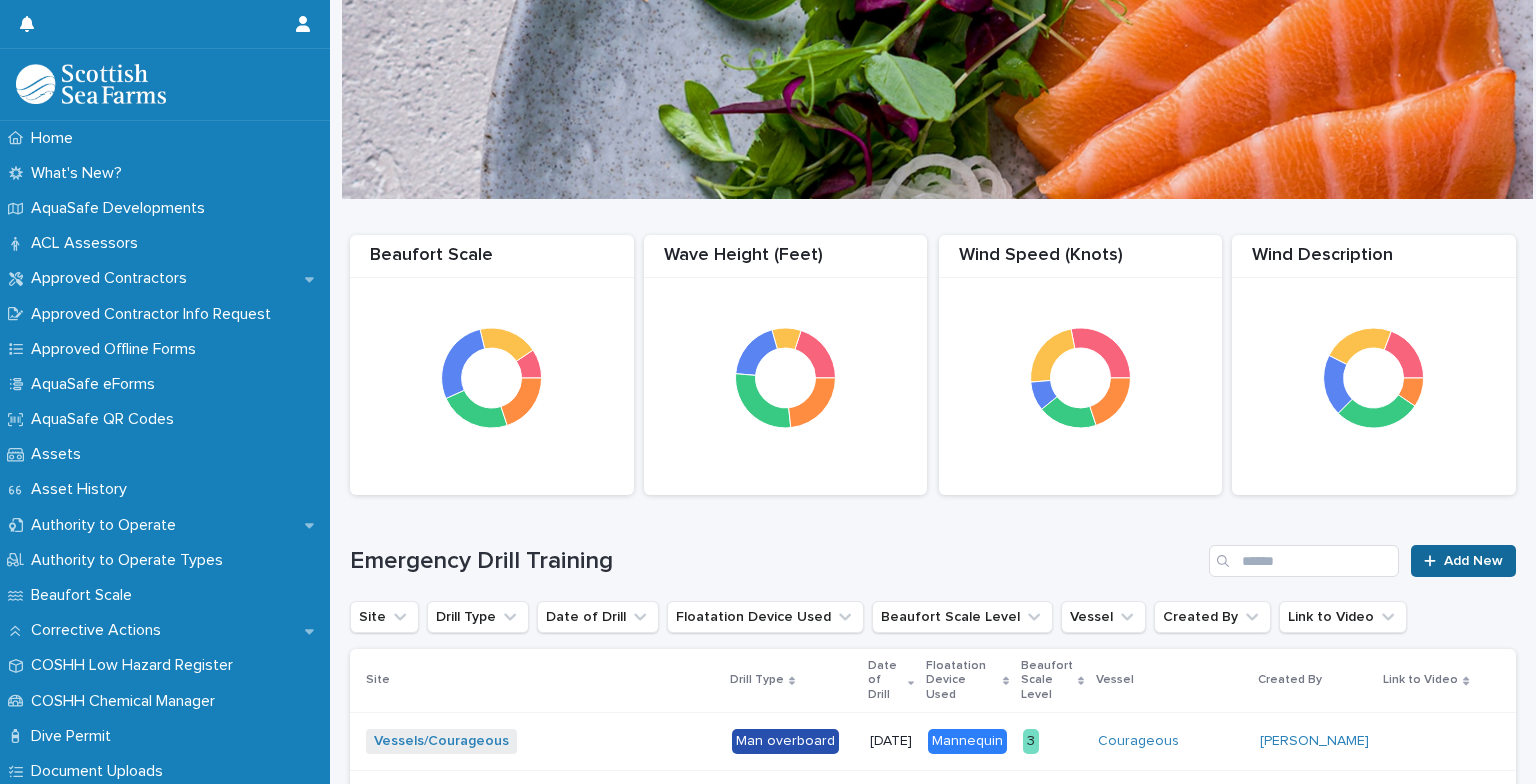 click on "Add New" at bounding box center [1473, 561] 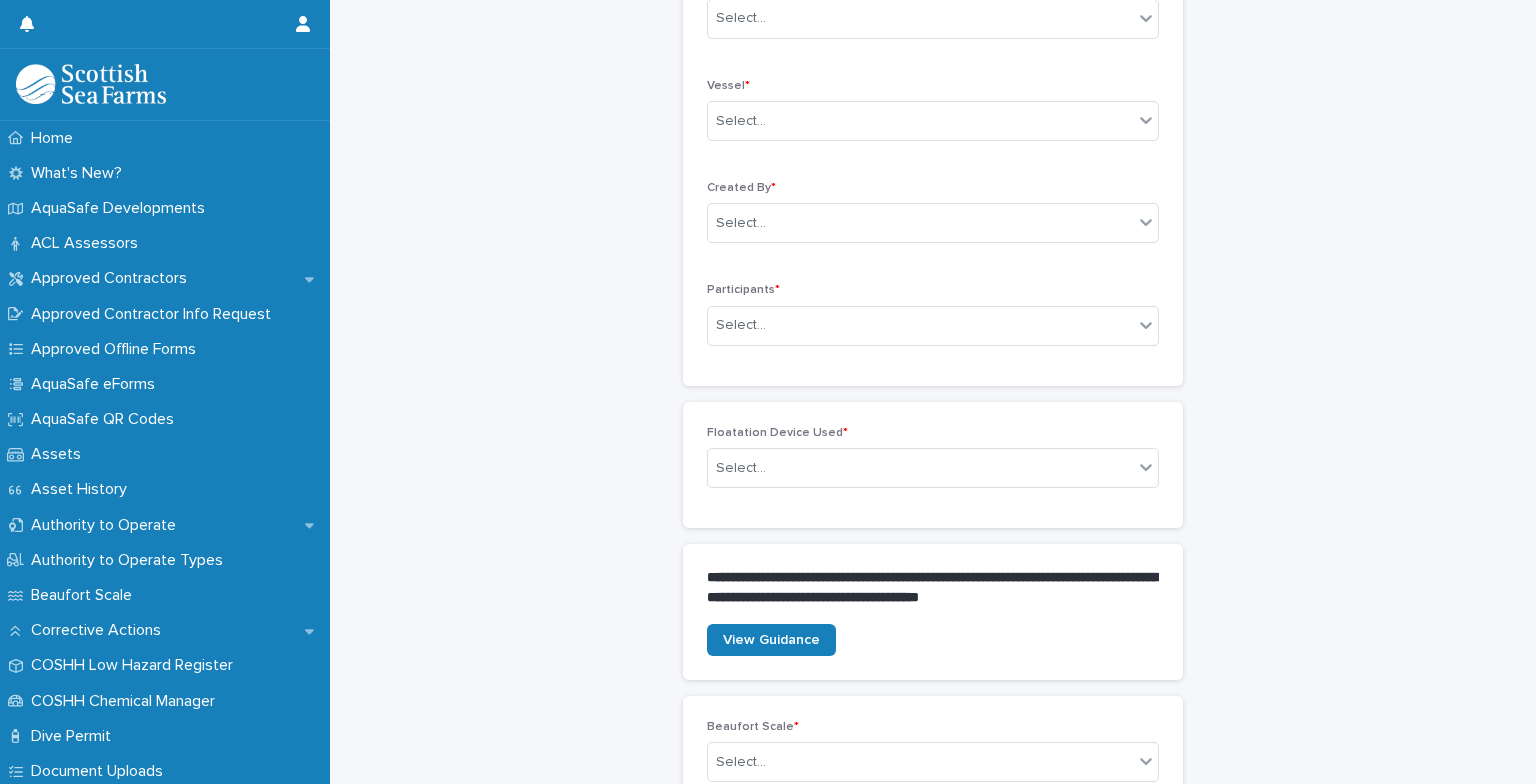 scroll, scrollTop: 389, scrollLeft: 0, axis: vertical 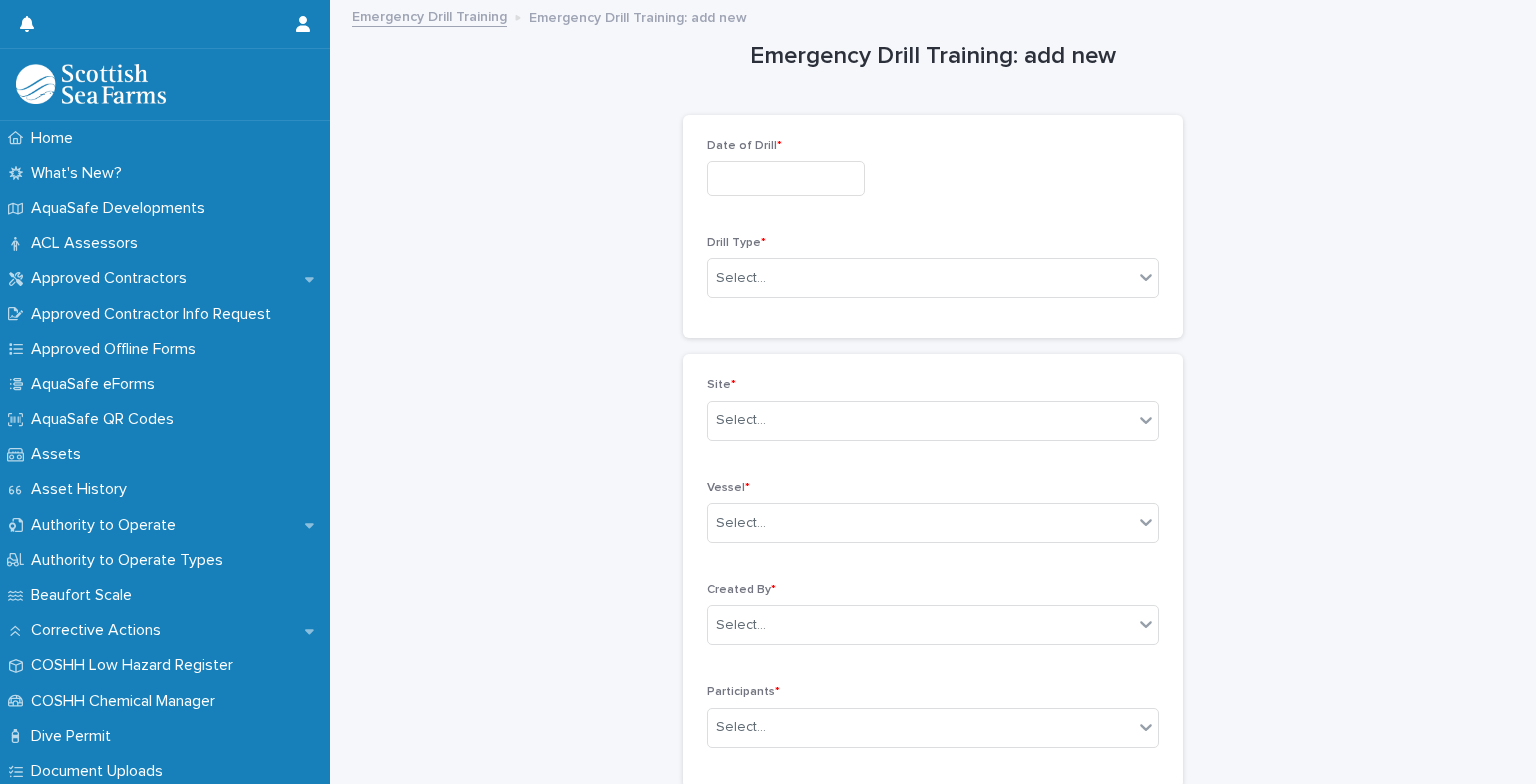 click on "Emergency Drill Training" at bounding box center [429, 15] 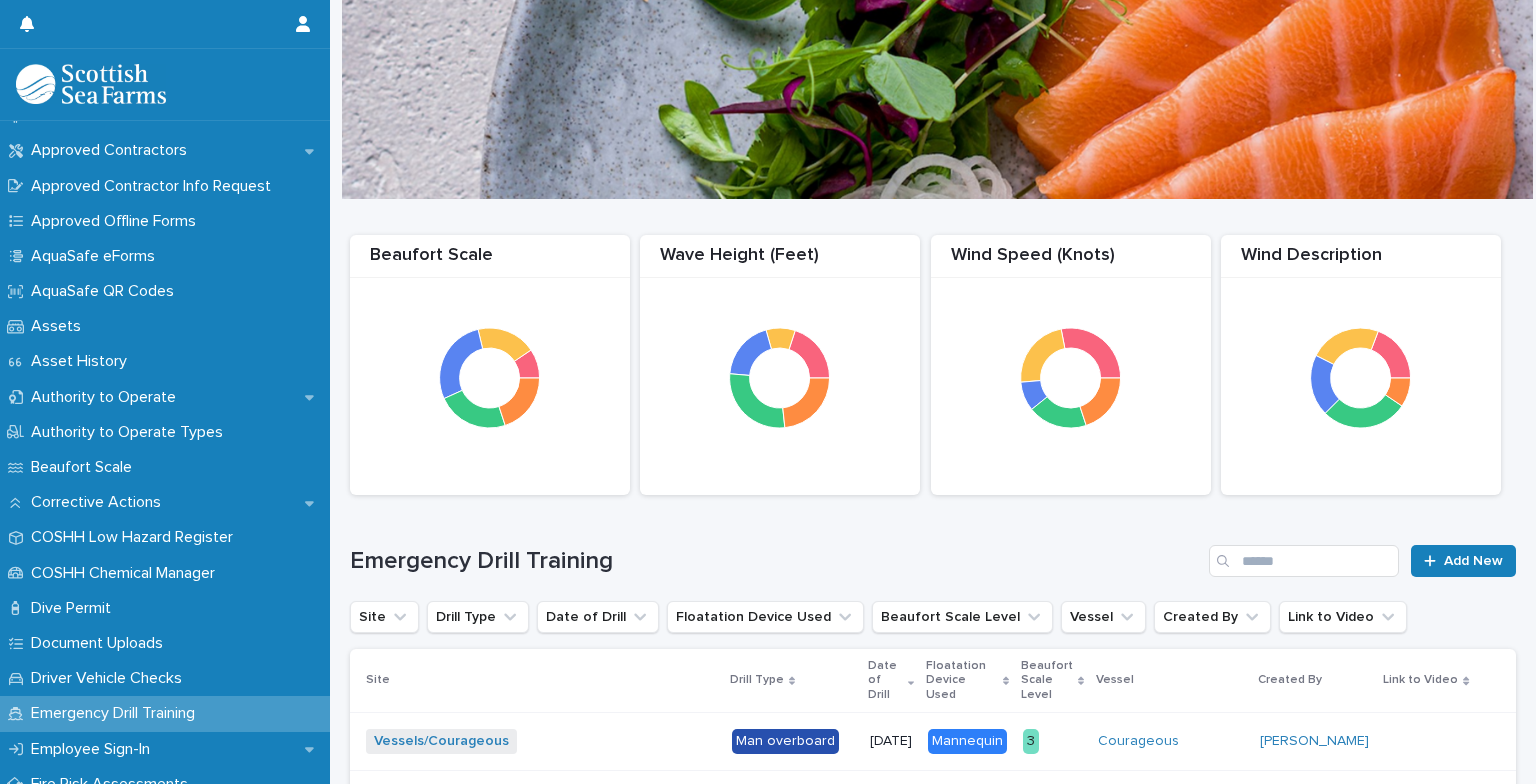 scroll, scrollTop: 0, scrollLeft: 0, axis: both 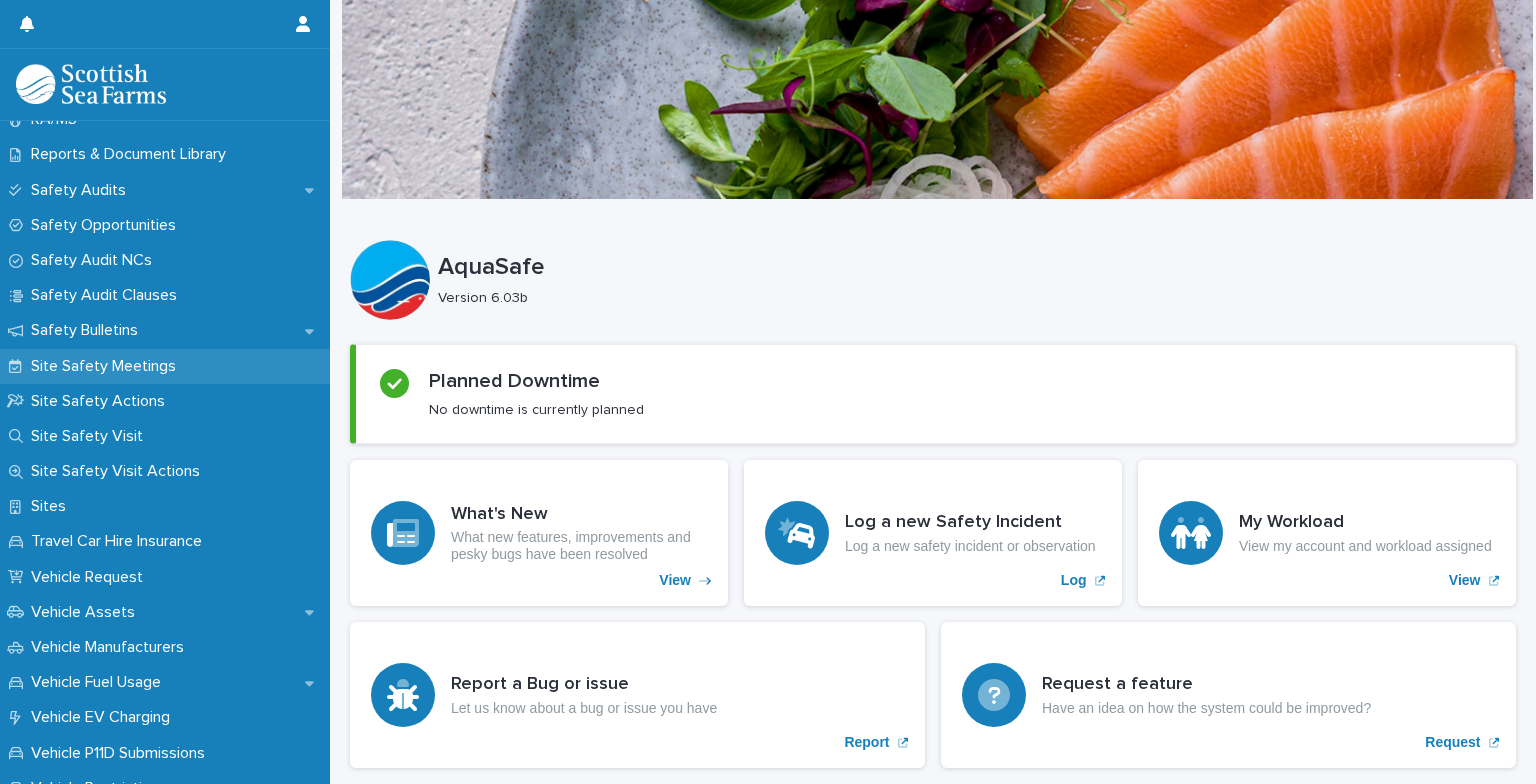 click on "Site Safety Meetings" at bounding box center (107, 366) 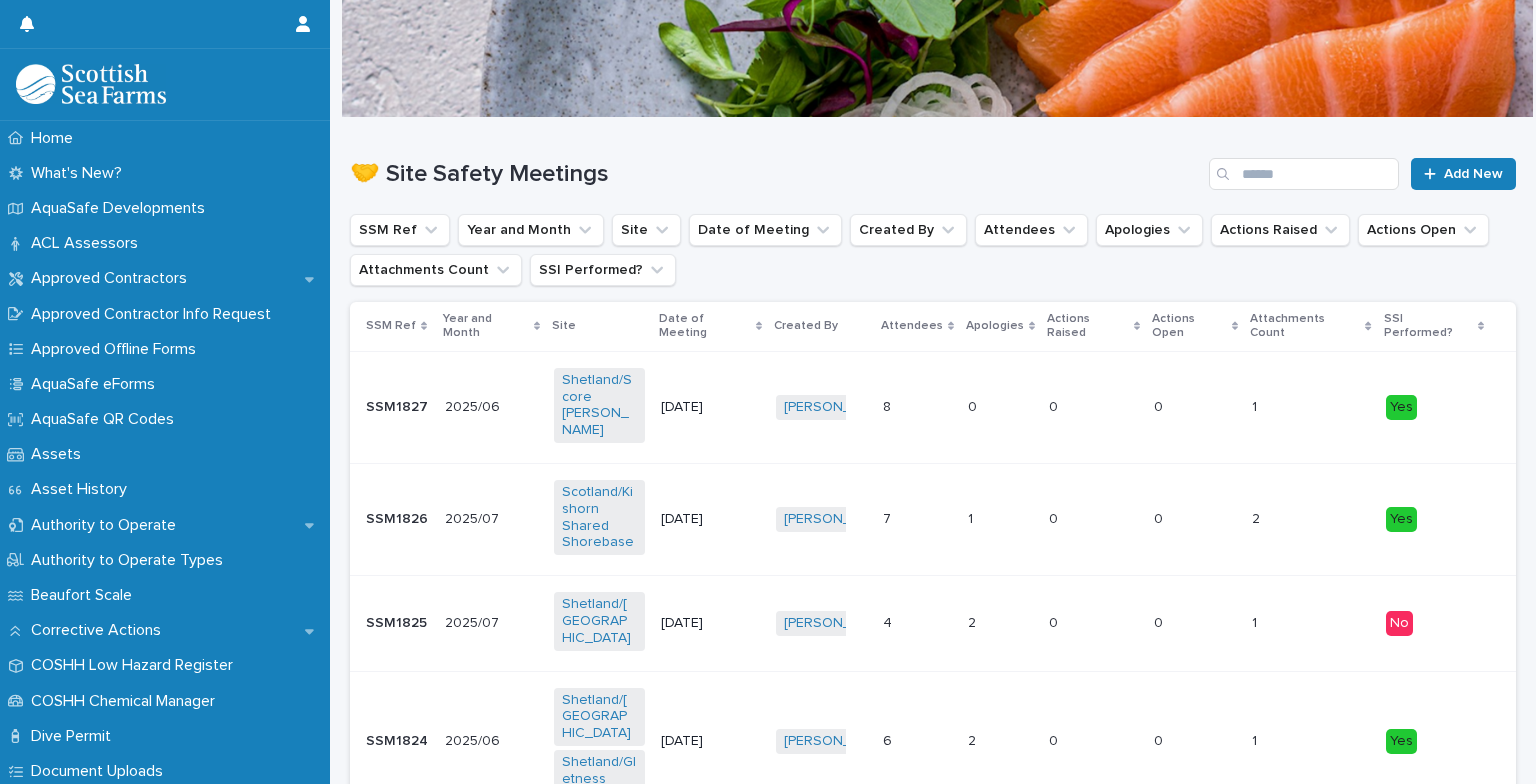 scroll, scrollTop: 0, scrollLeft: 0, axis: both 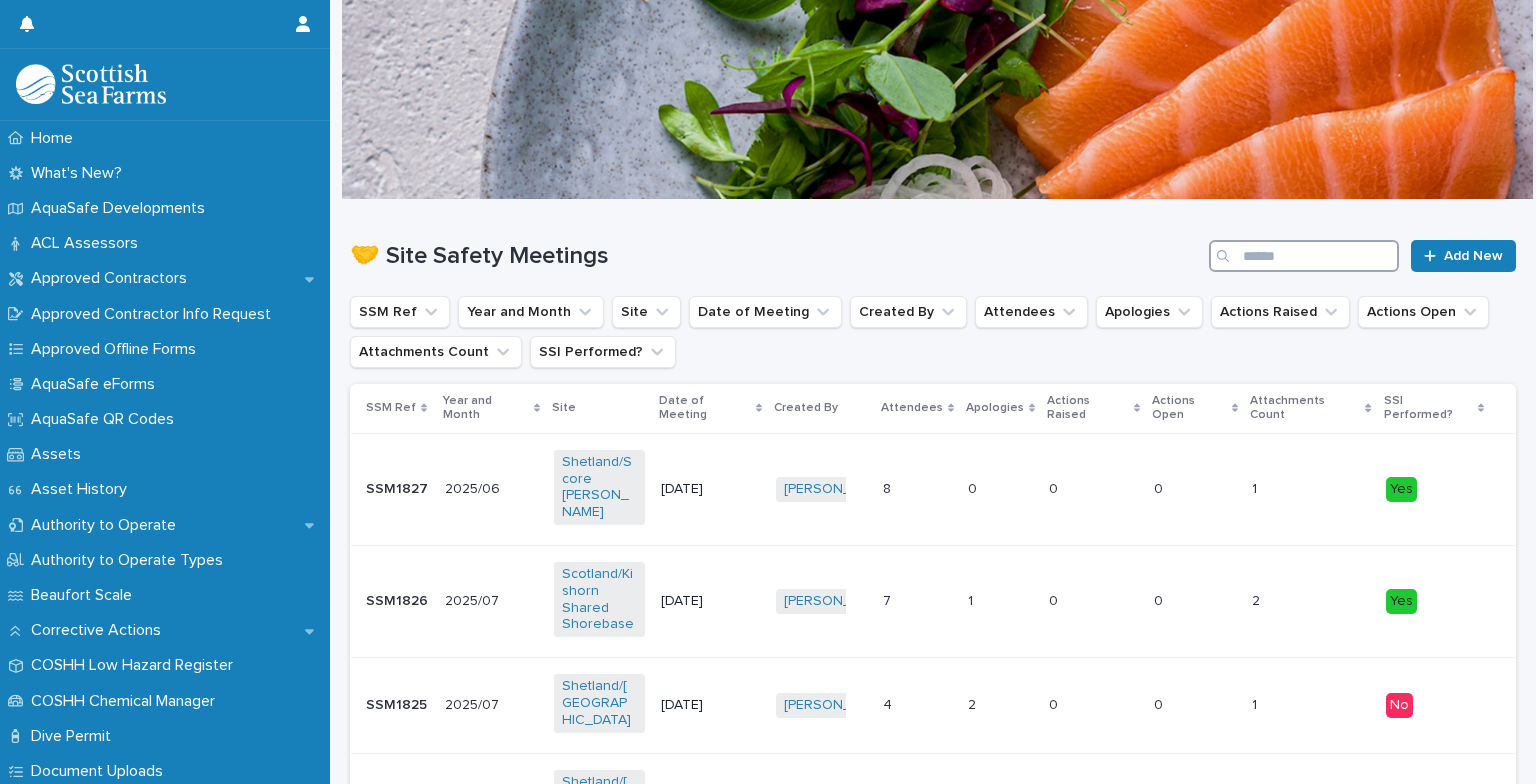 click at bounding box center (1304, 256) 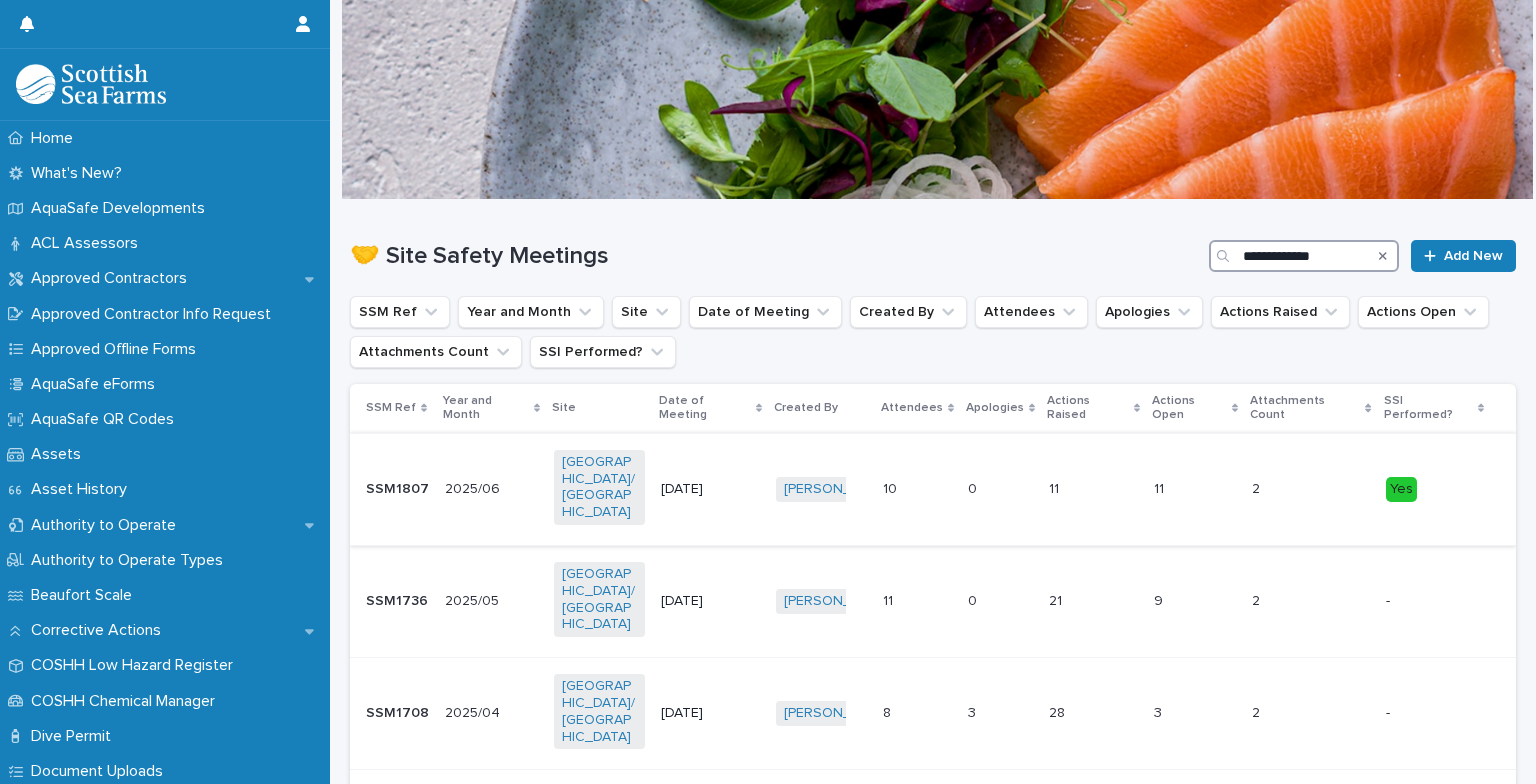 type on "**********" 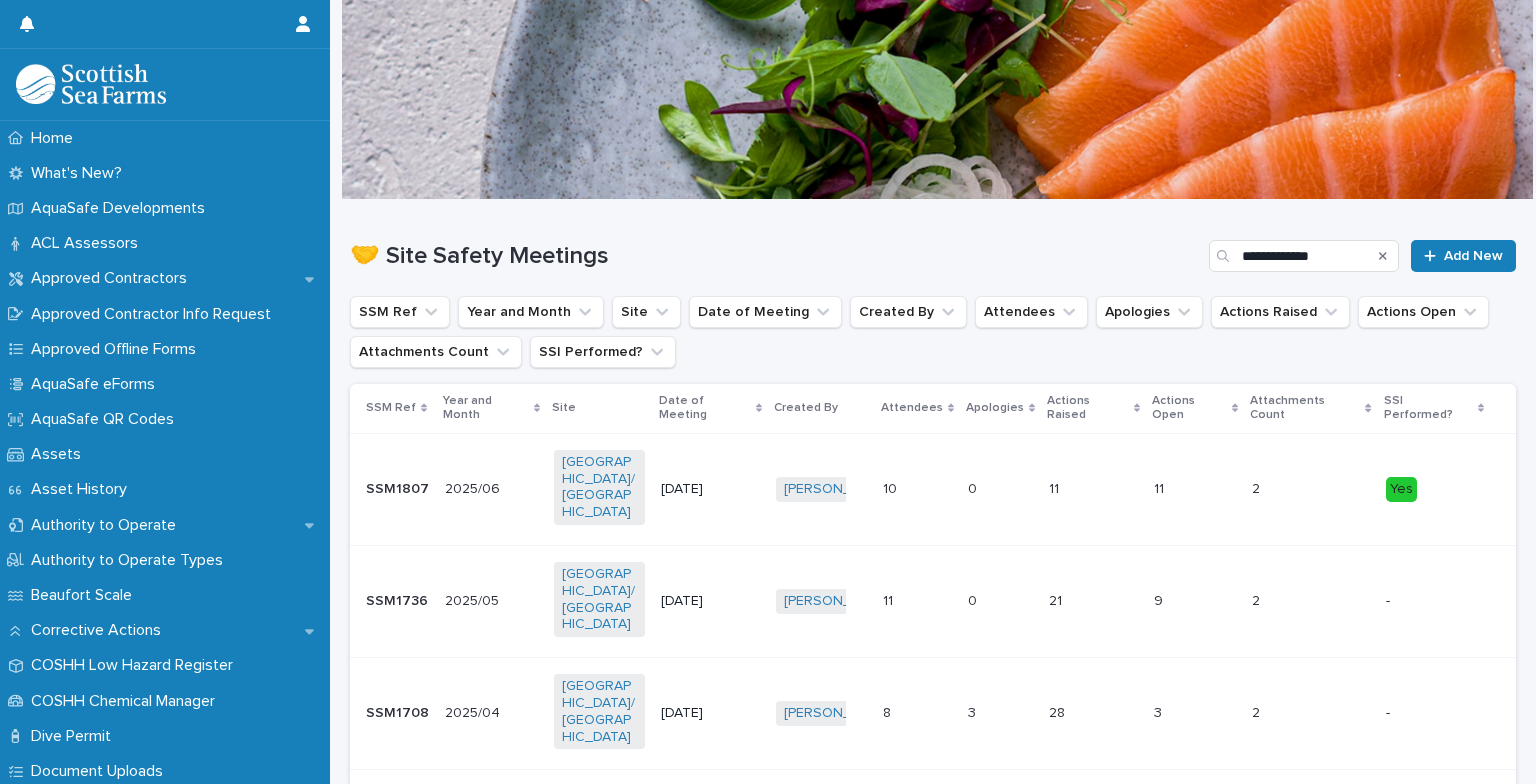 click on "0 0" at bounding box center (1000, 489) 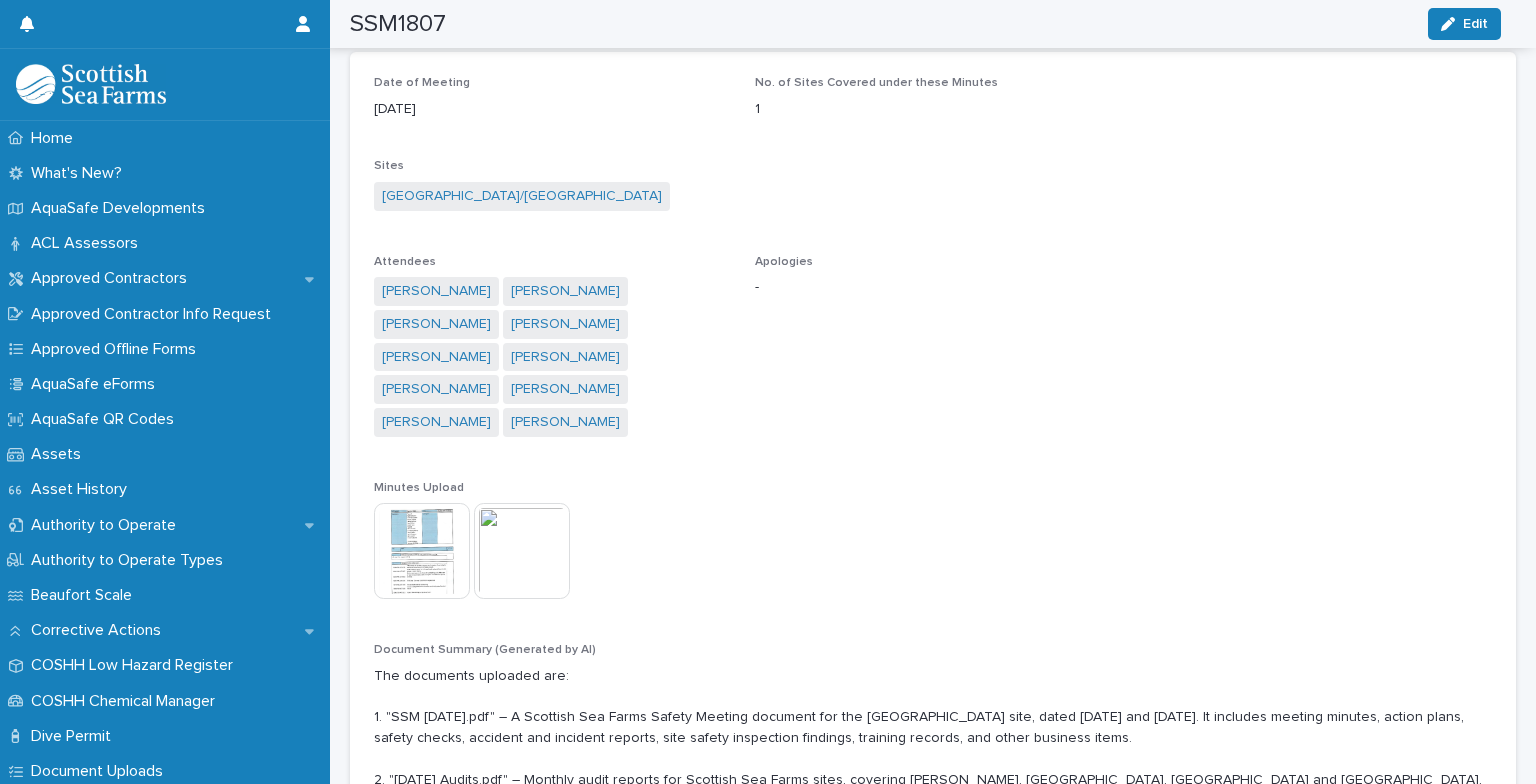 scroll, scrollTop: 302, scrollLeft: 0, axis: vertical 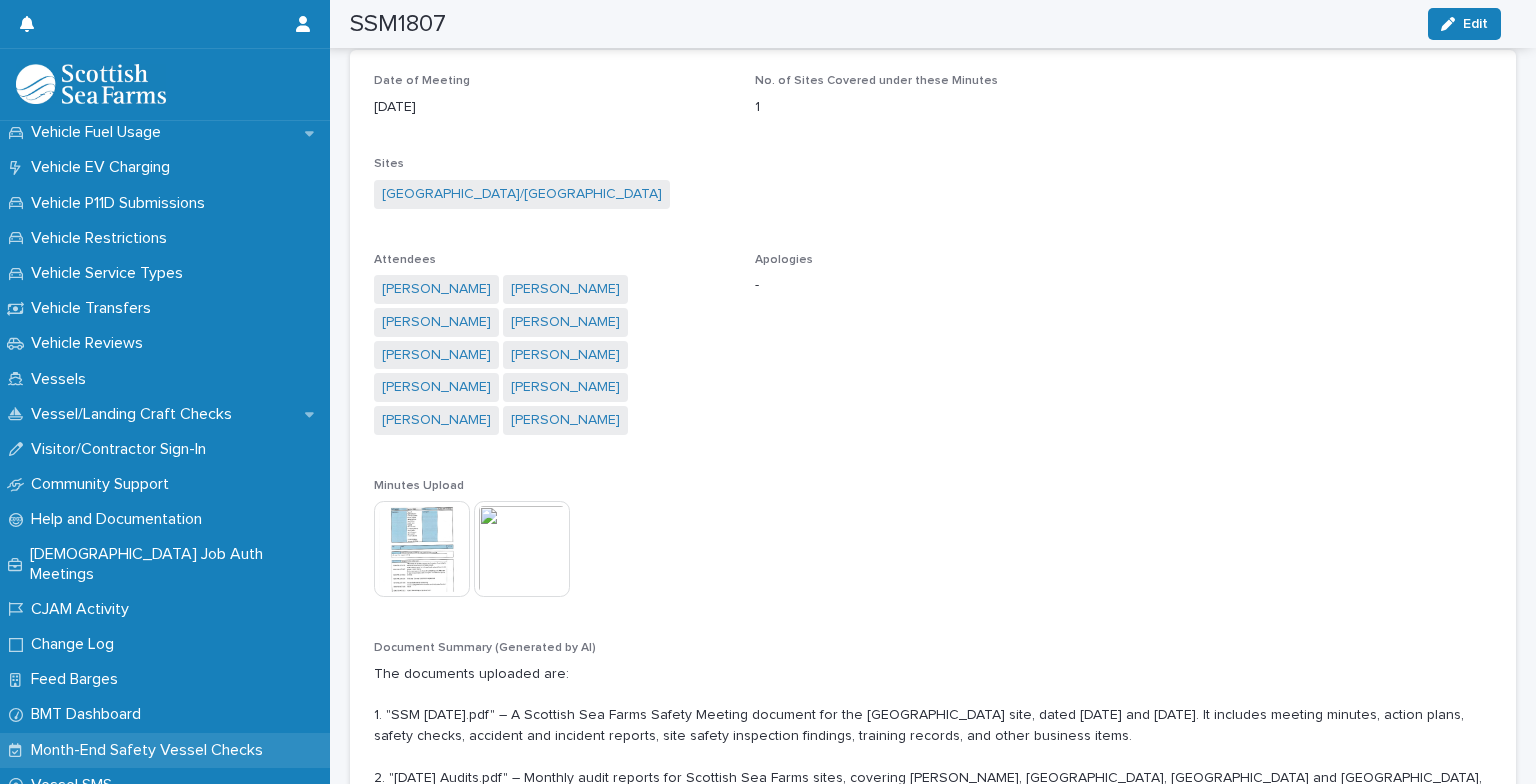 click on "Month-End Safety Vessel Checks" at bounding box center (151, 750) 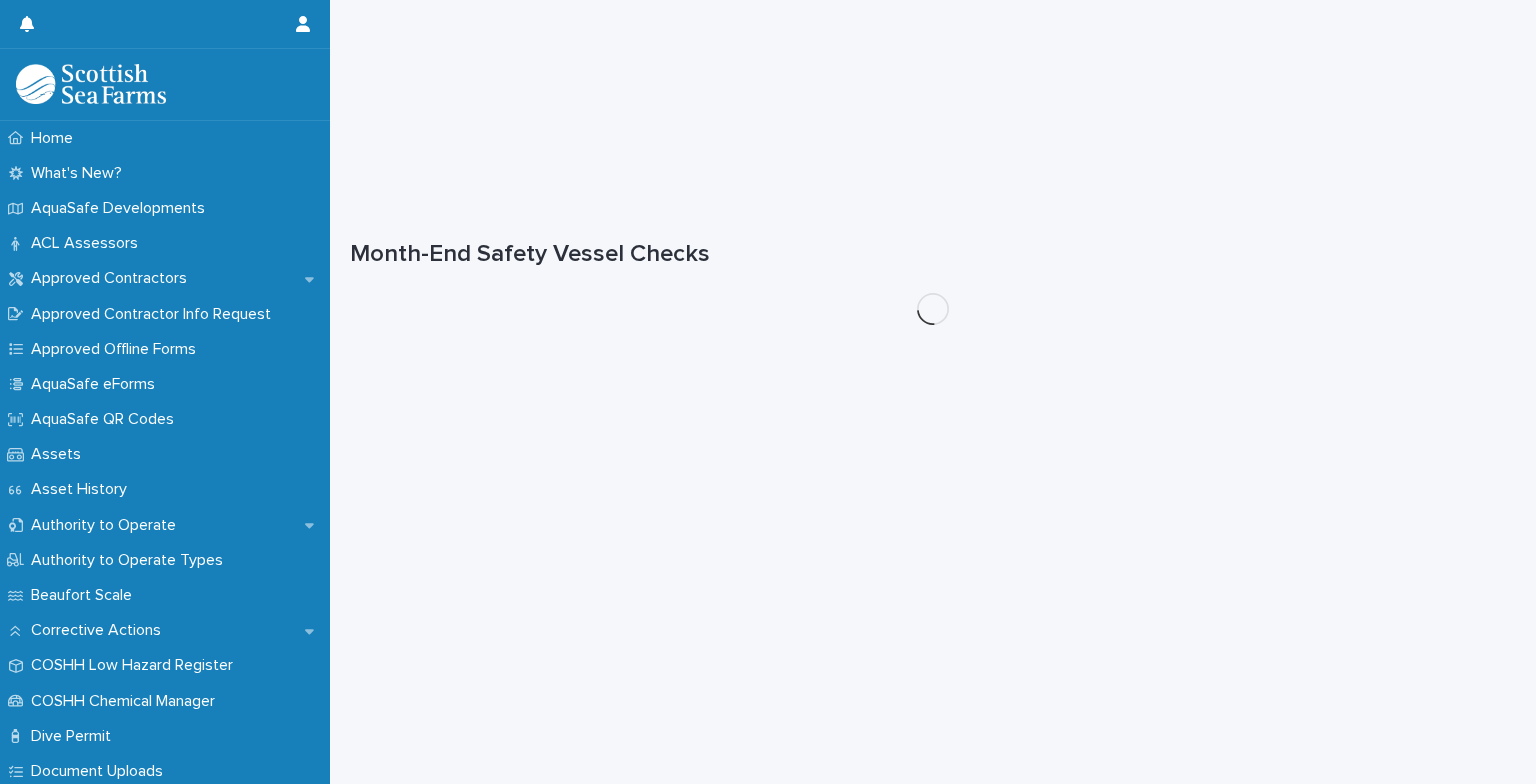 scroll, scrollTop: 0, scrollLeft: 0, axis: both 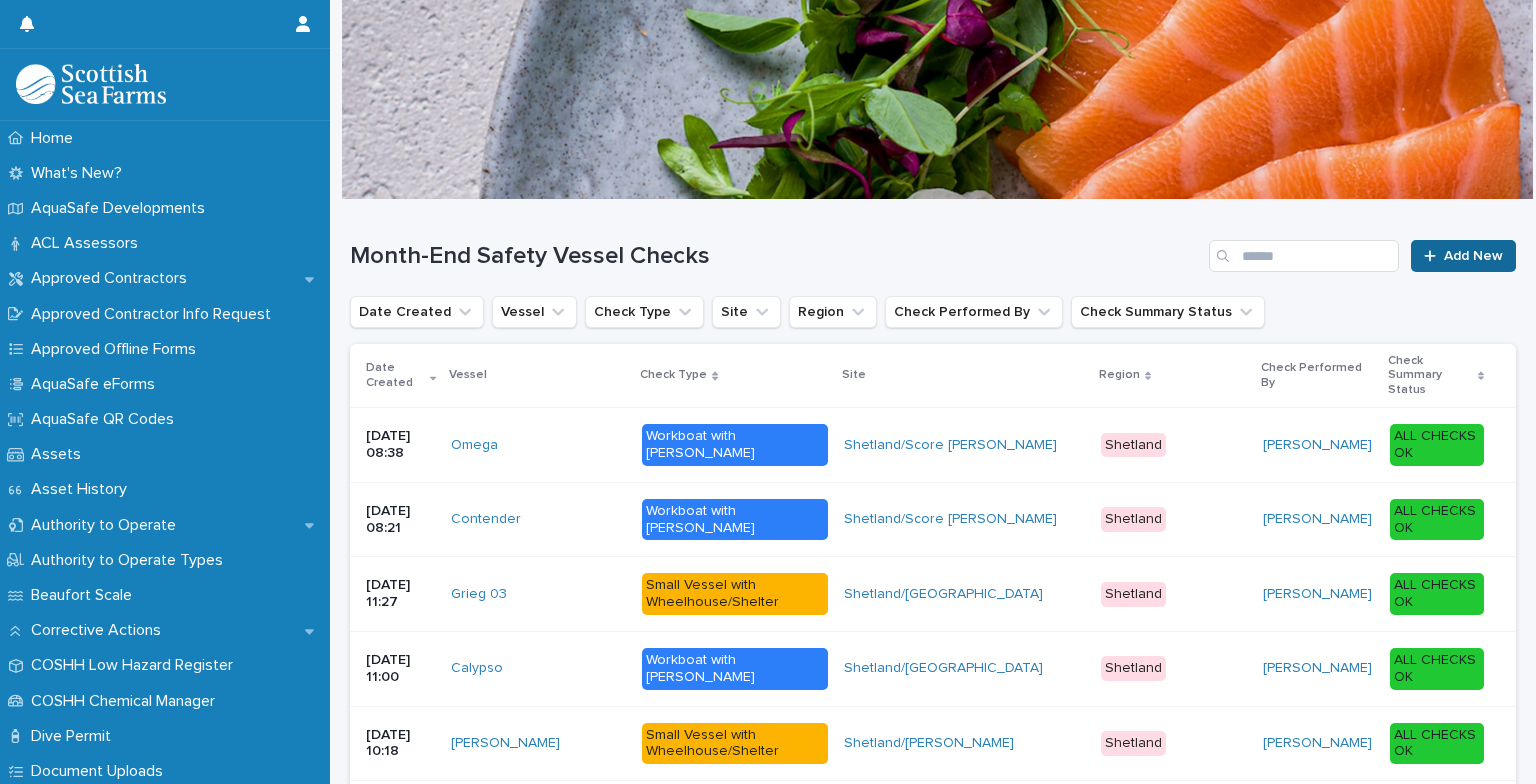 click on "Add New" at bounding box center (1473, 256) 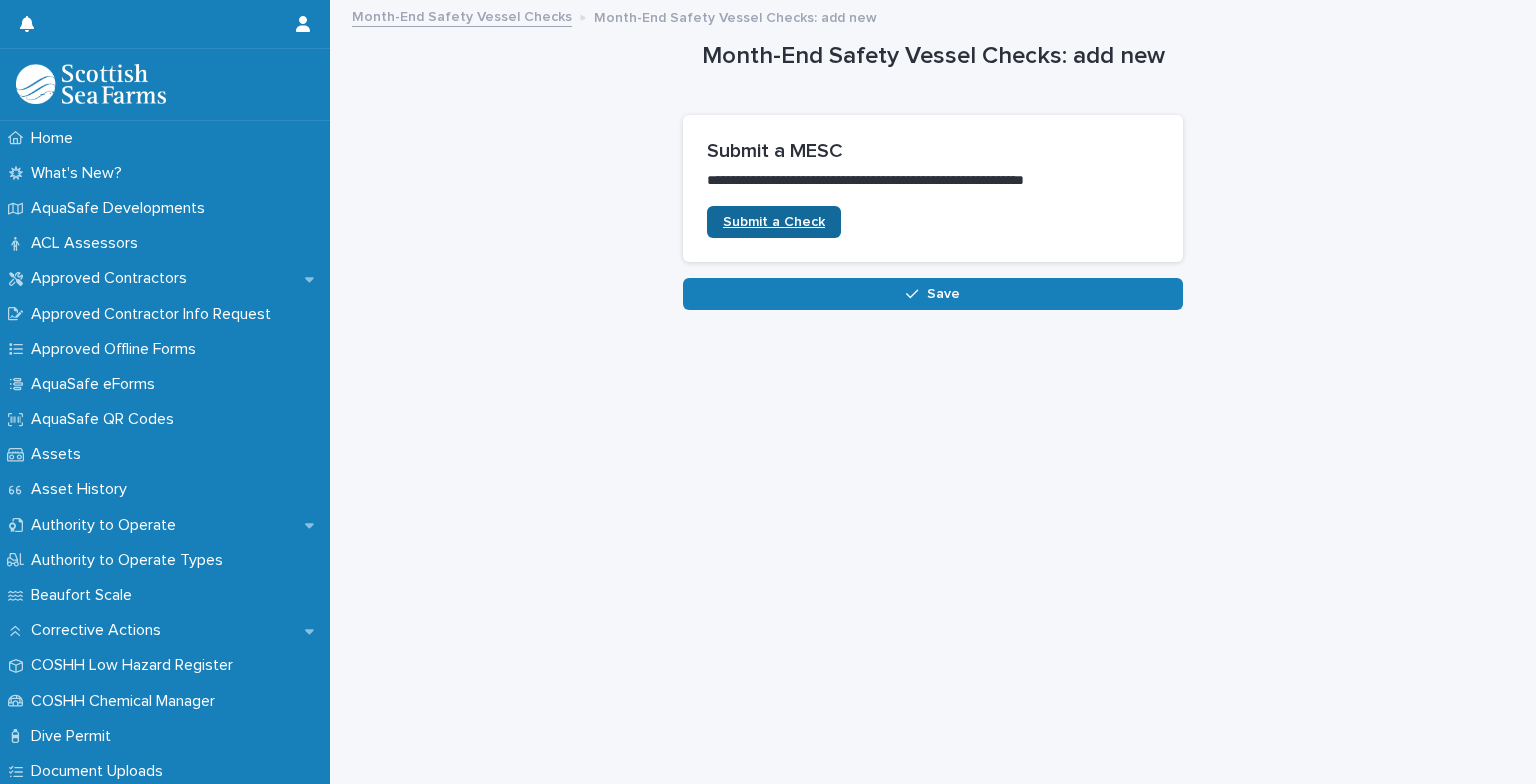click on "Submit a Check" at bounding box center (774, 222) 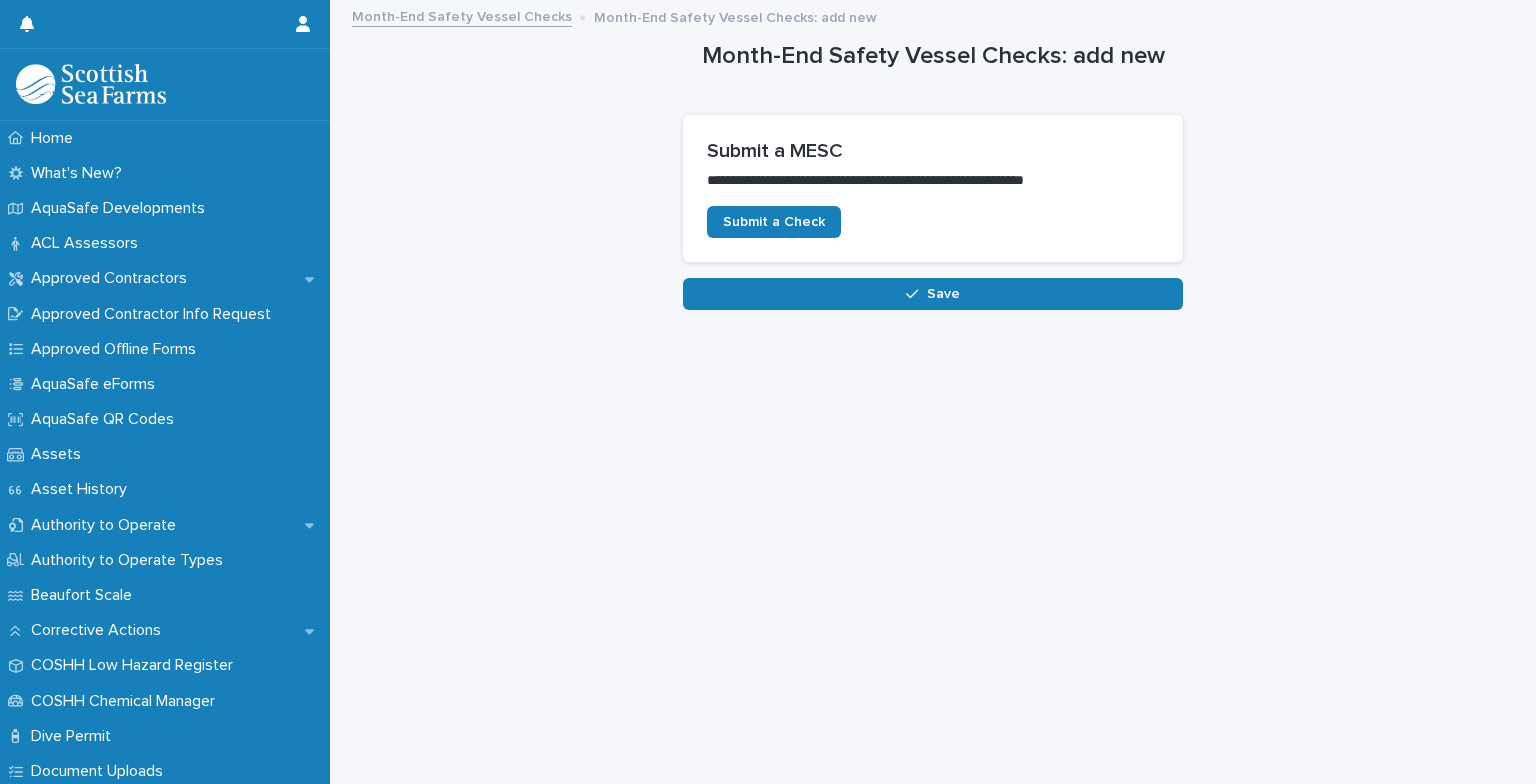 scroll, scrollTop: 0, scrollLeft: 0, axis: both 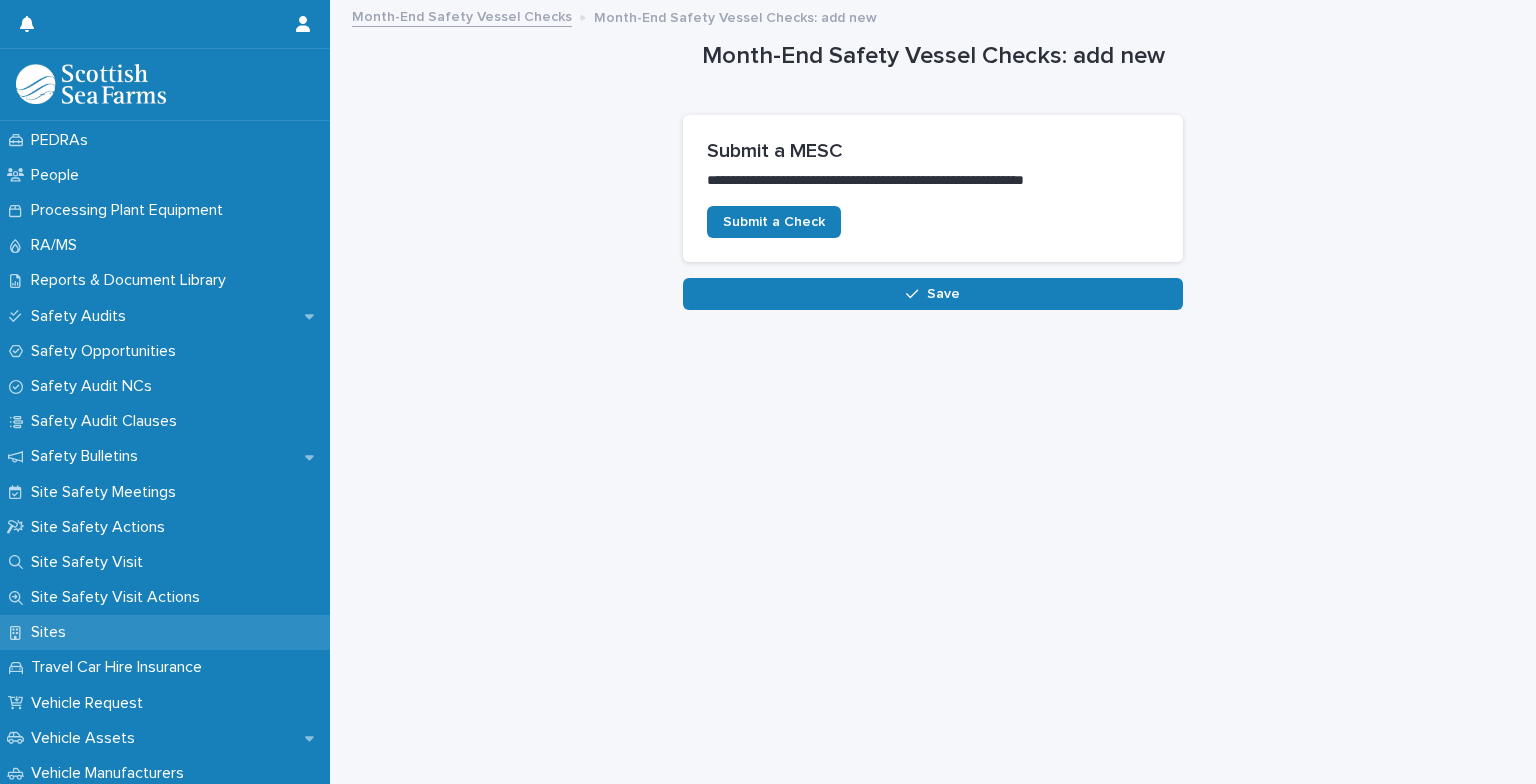 click on "Sites" at bounding box center (165, 632) 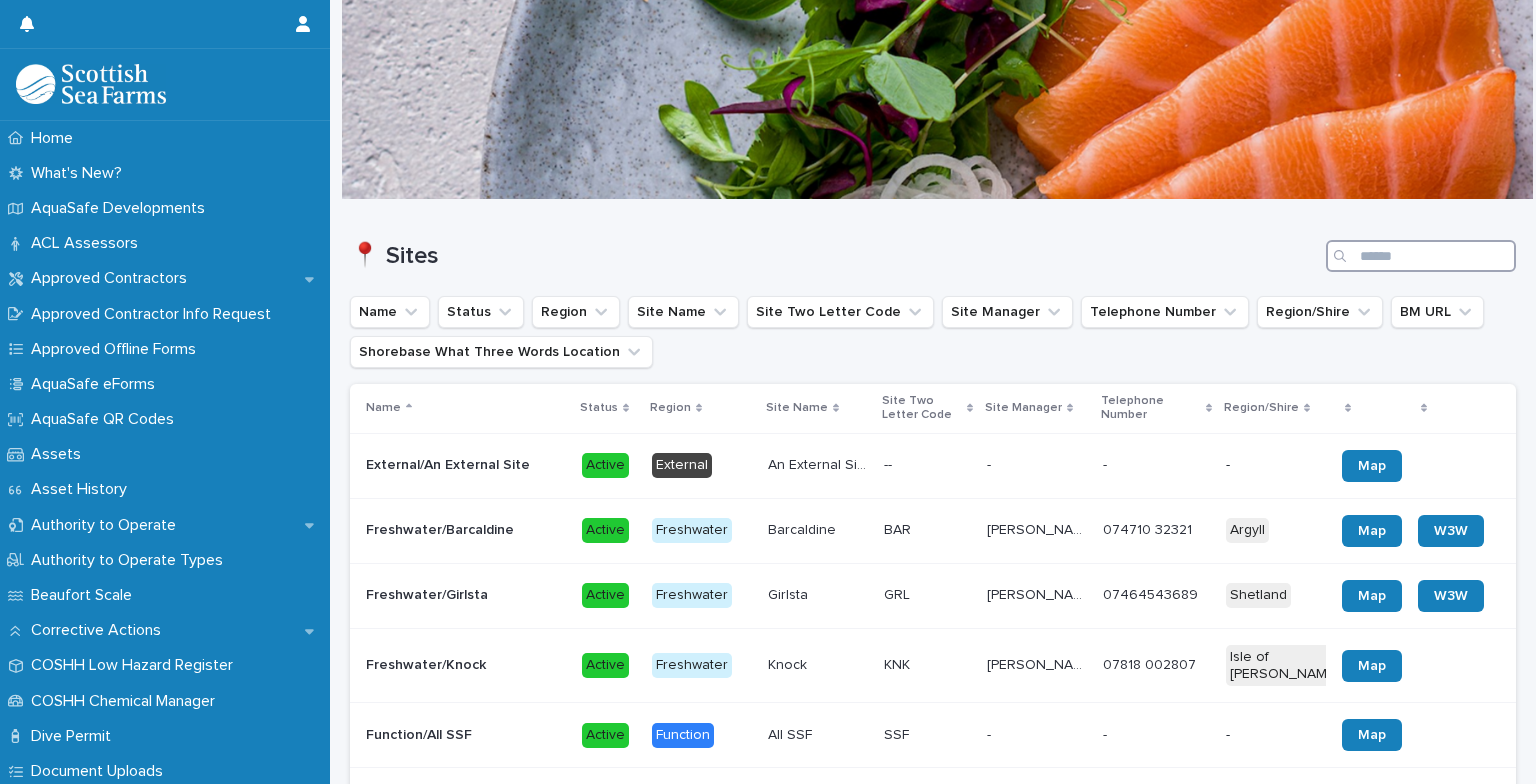 click at bounding box center (1421, 256) 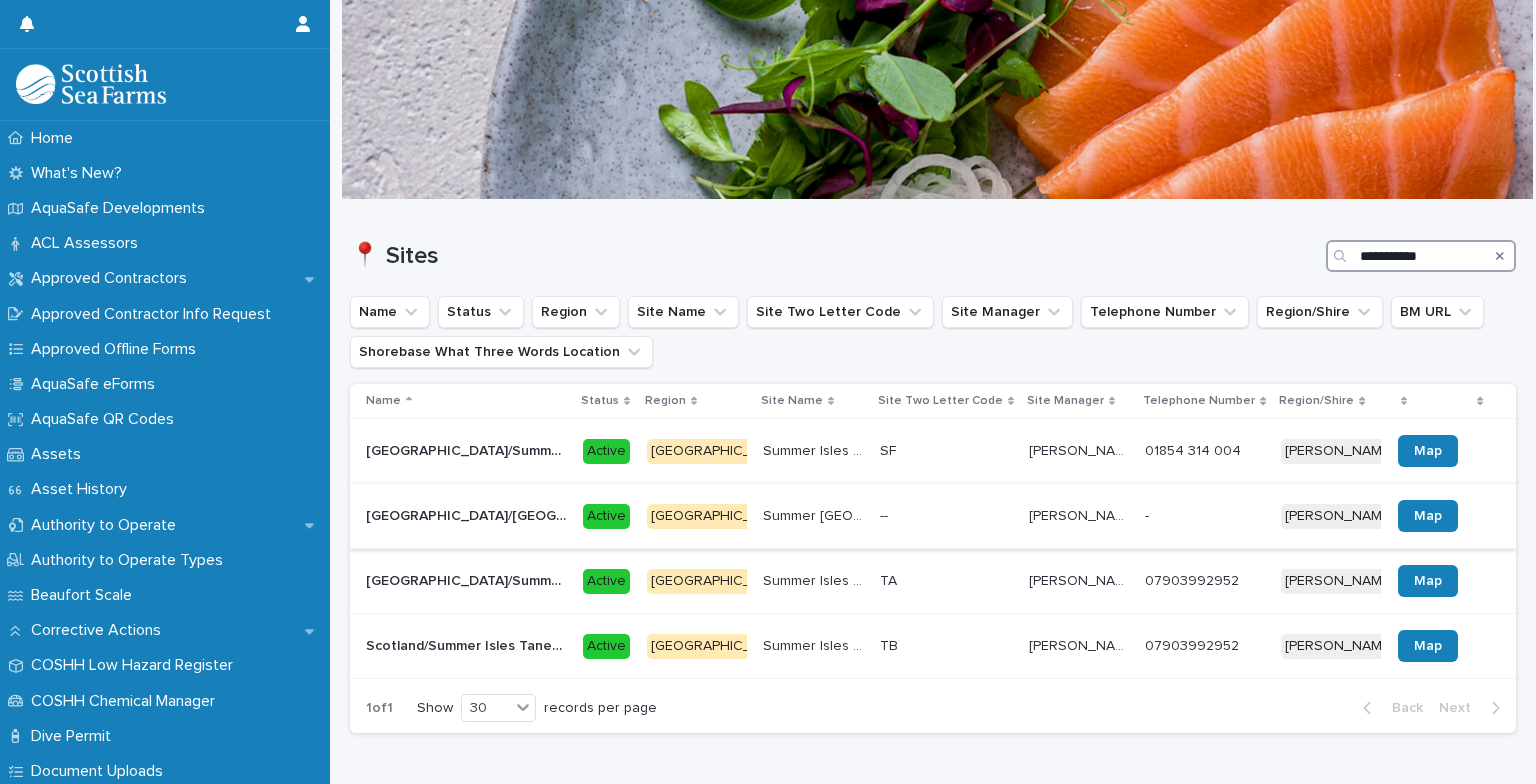 type on "**********" 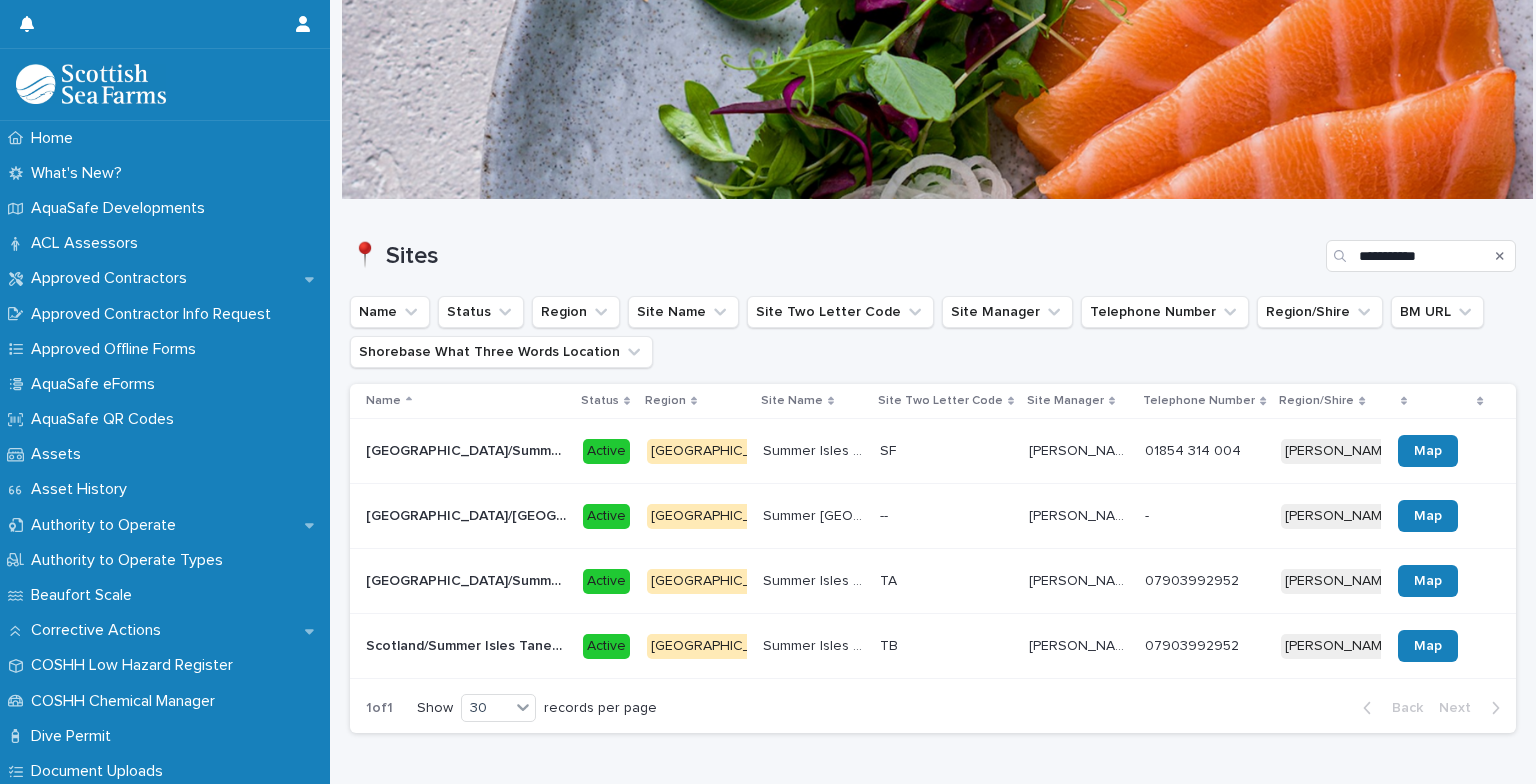 click on "[GEOGRAPHIC_DATA]/[GEOGRAPHIC_DATA]" at bounding box center (468, 514) 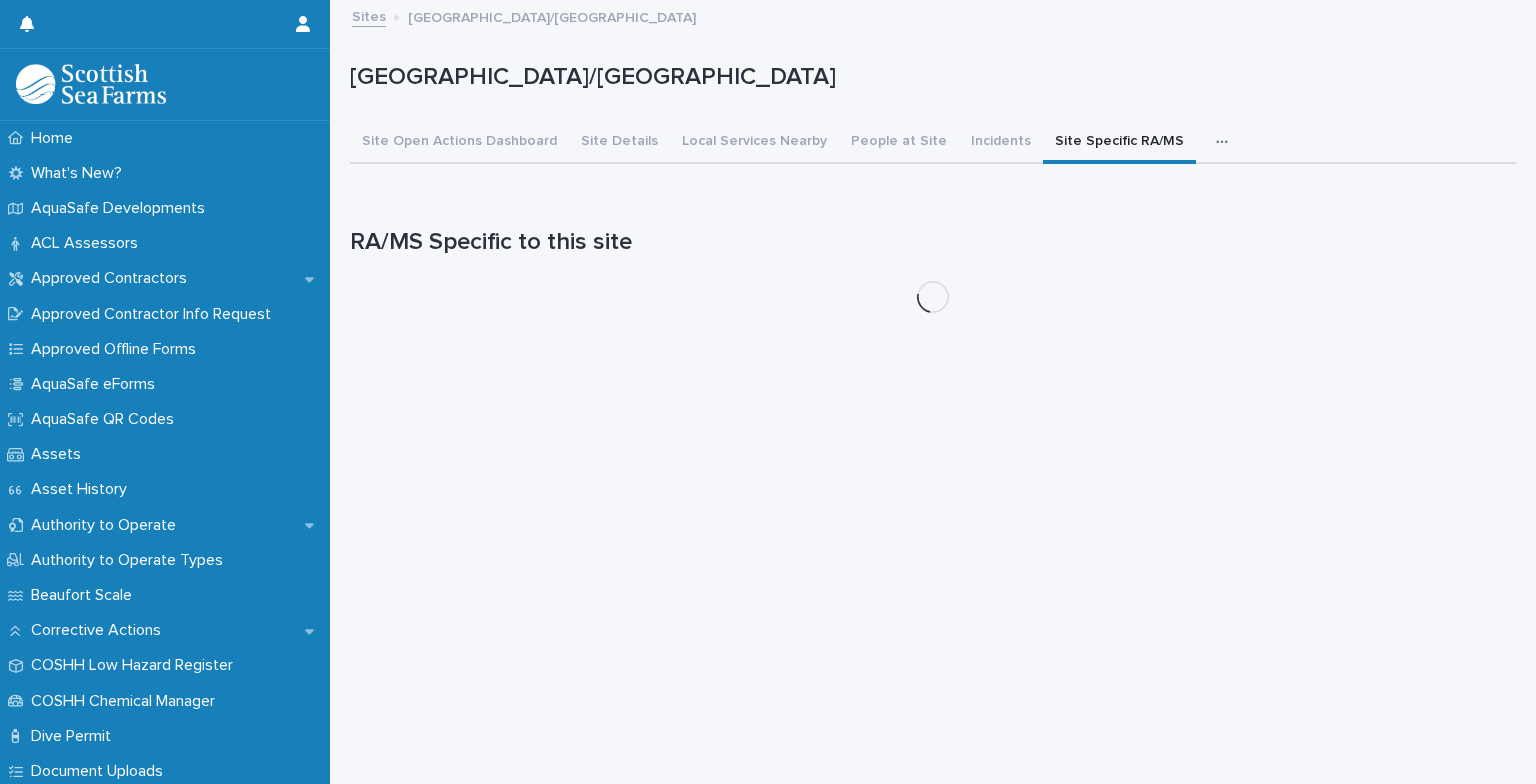 click on "Site Specific RA/MS" at bounding box center [1119, 143] 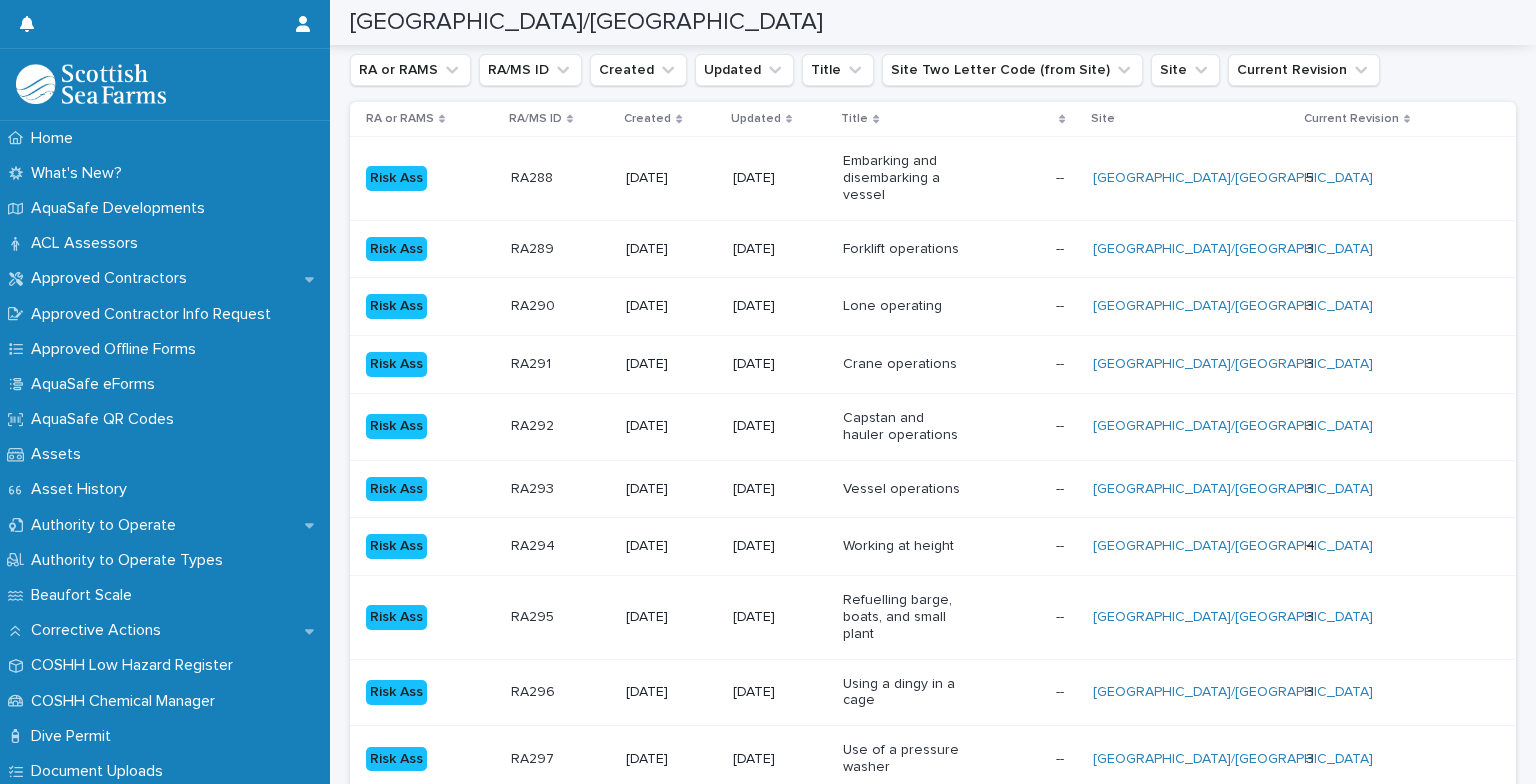 scroll, scrollTop: 232, scrollLeft: 0, axis: vertical 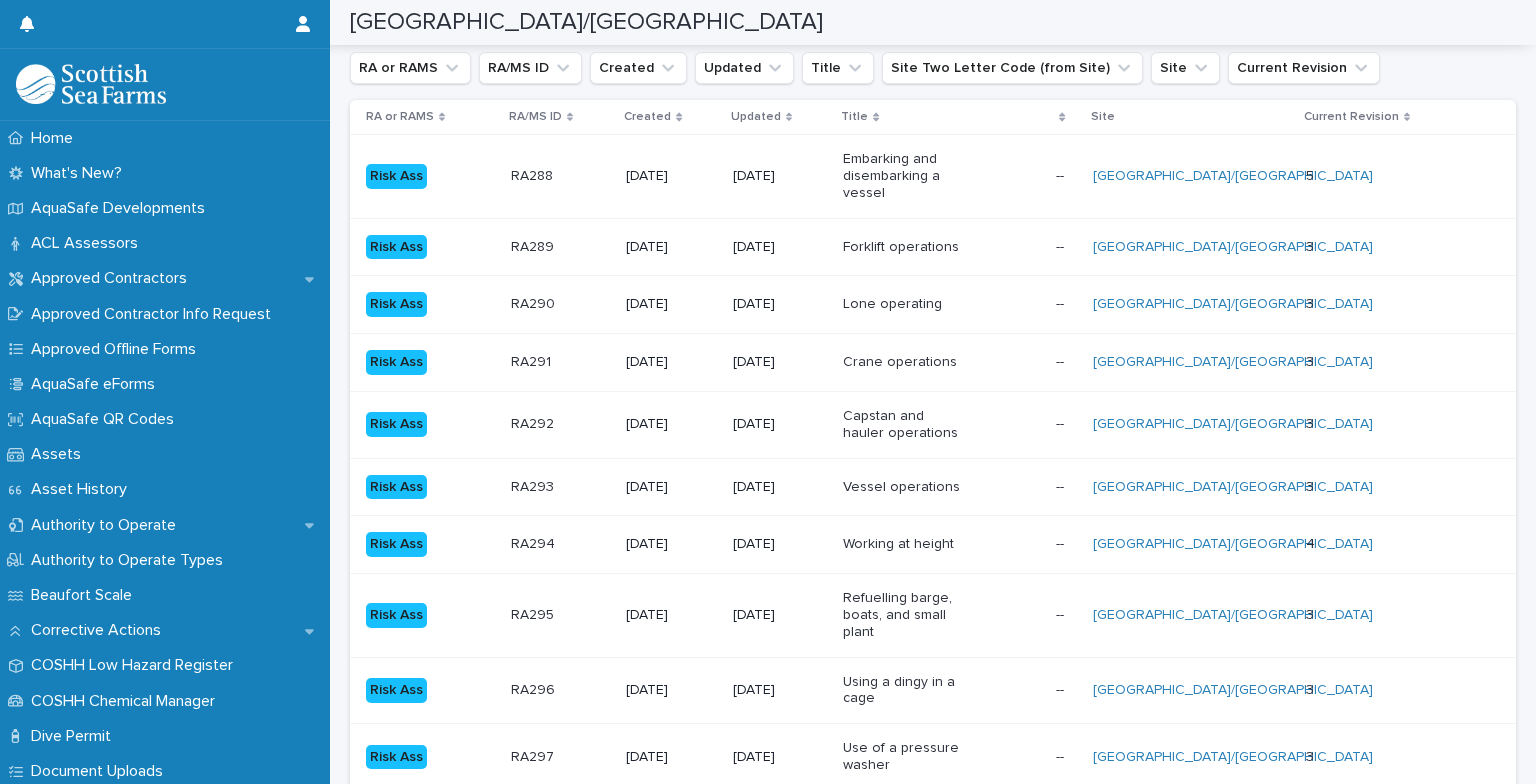 click on "3/6/2025" at bounding box center (780, 176) 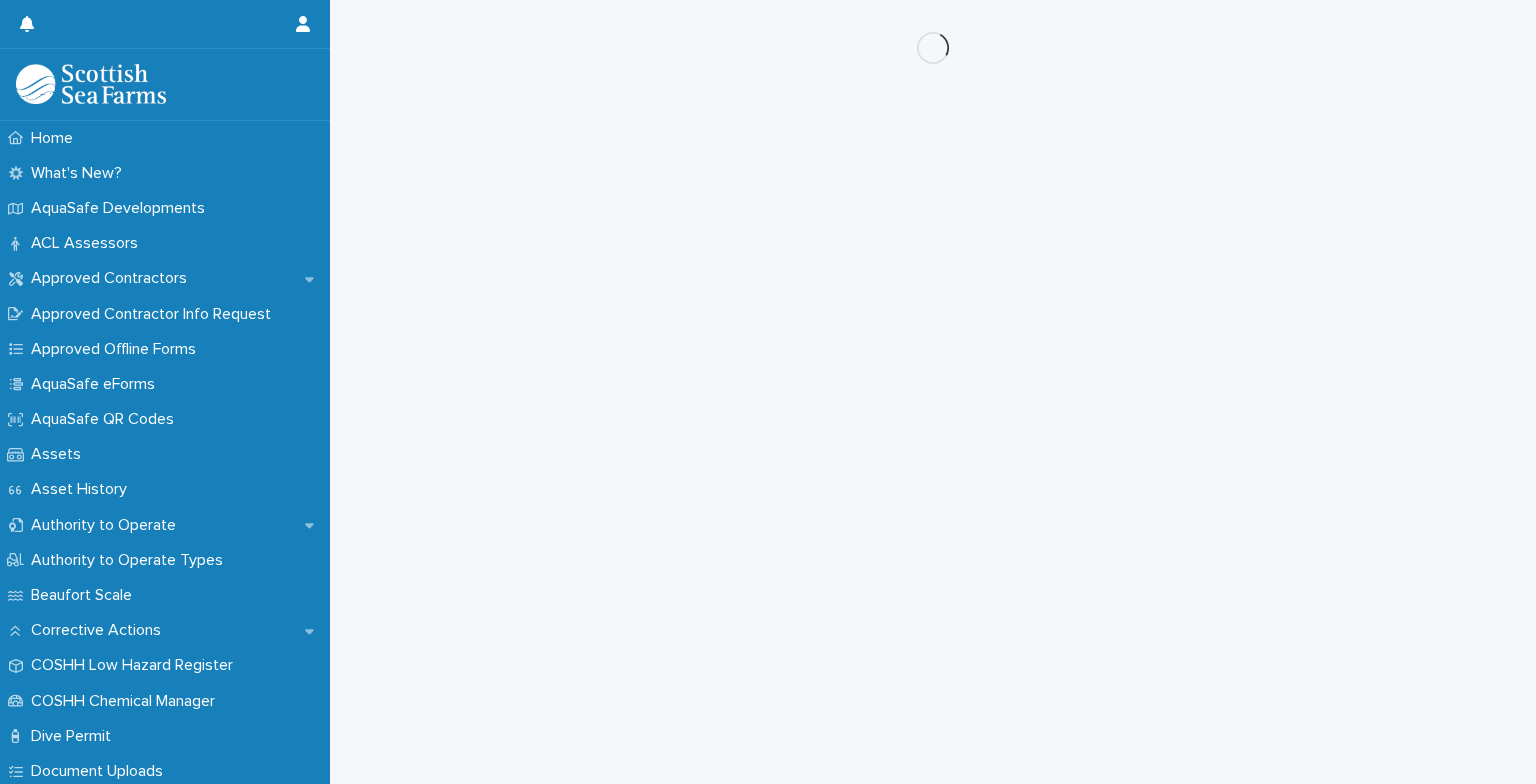 scroll, scrollTop: 0, scrollLeft: 0, axis: both 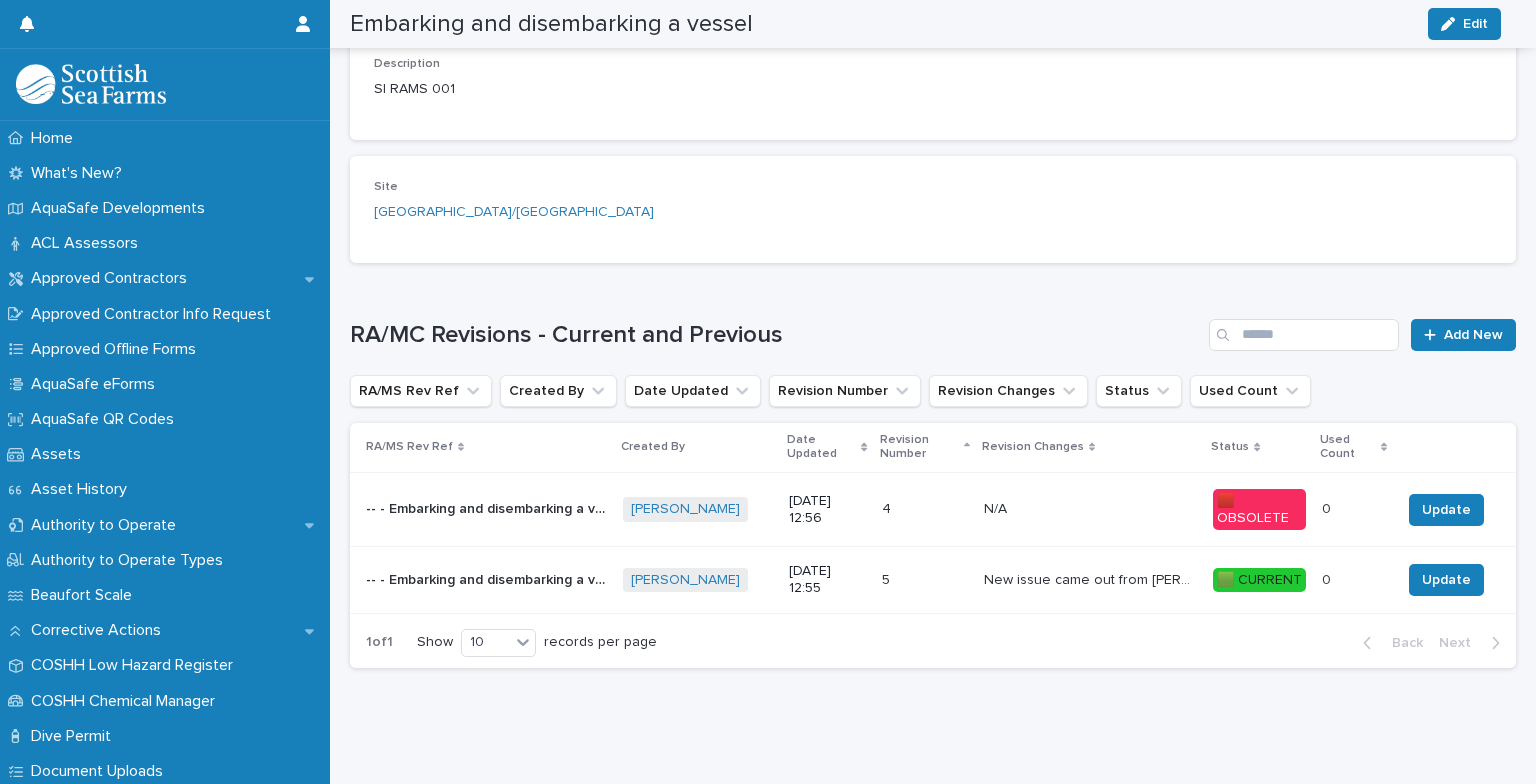 click on "-- - Embarking and disembarking a vessel  - Rev 5 🟩 -- - Embarking and disembarking a vessel  - Rev 5 🟩" at bounding box center [486, 580] 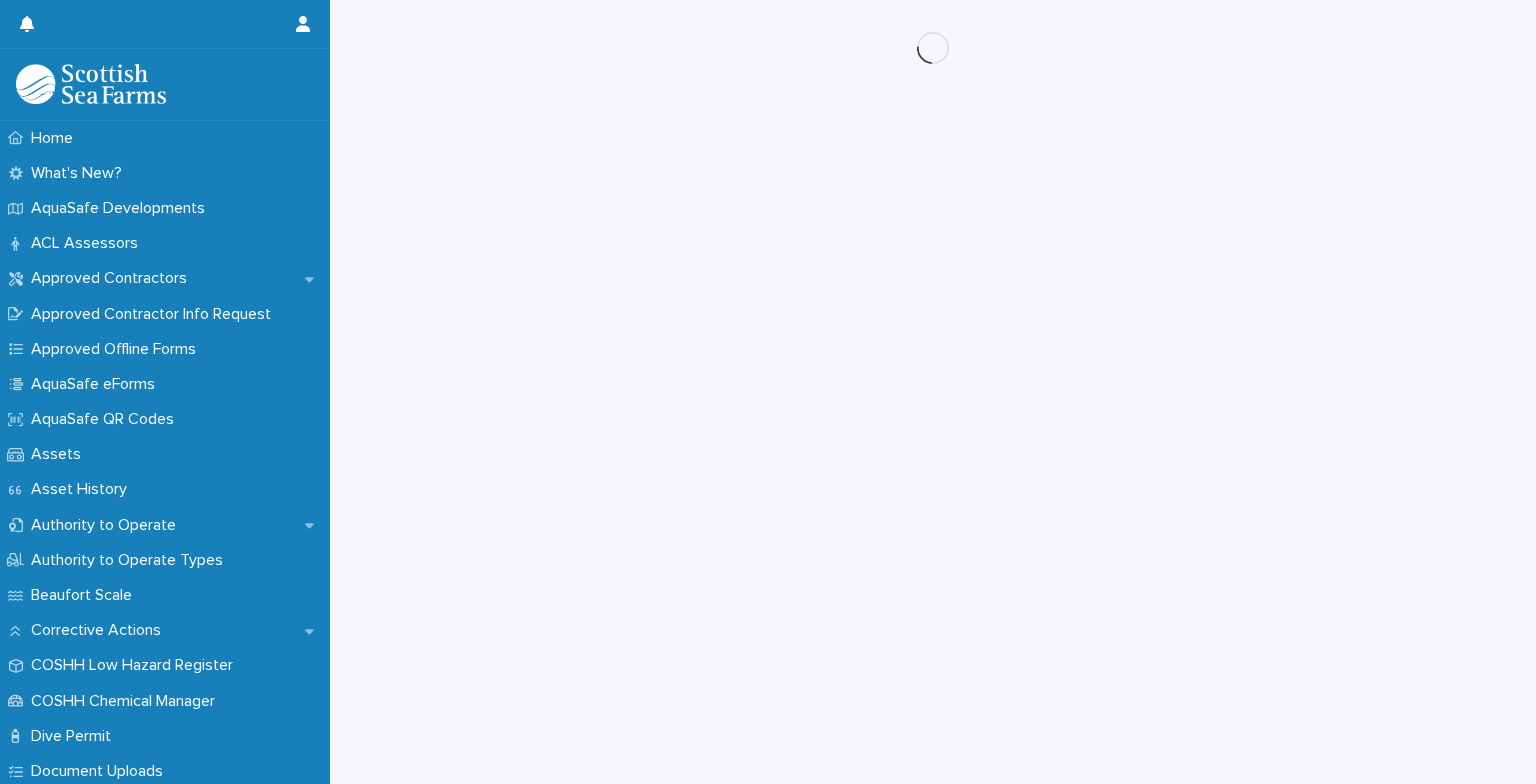 scroll, scrollTop: 0, scrollLeft: 0, axis: both 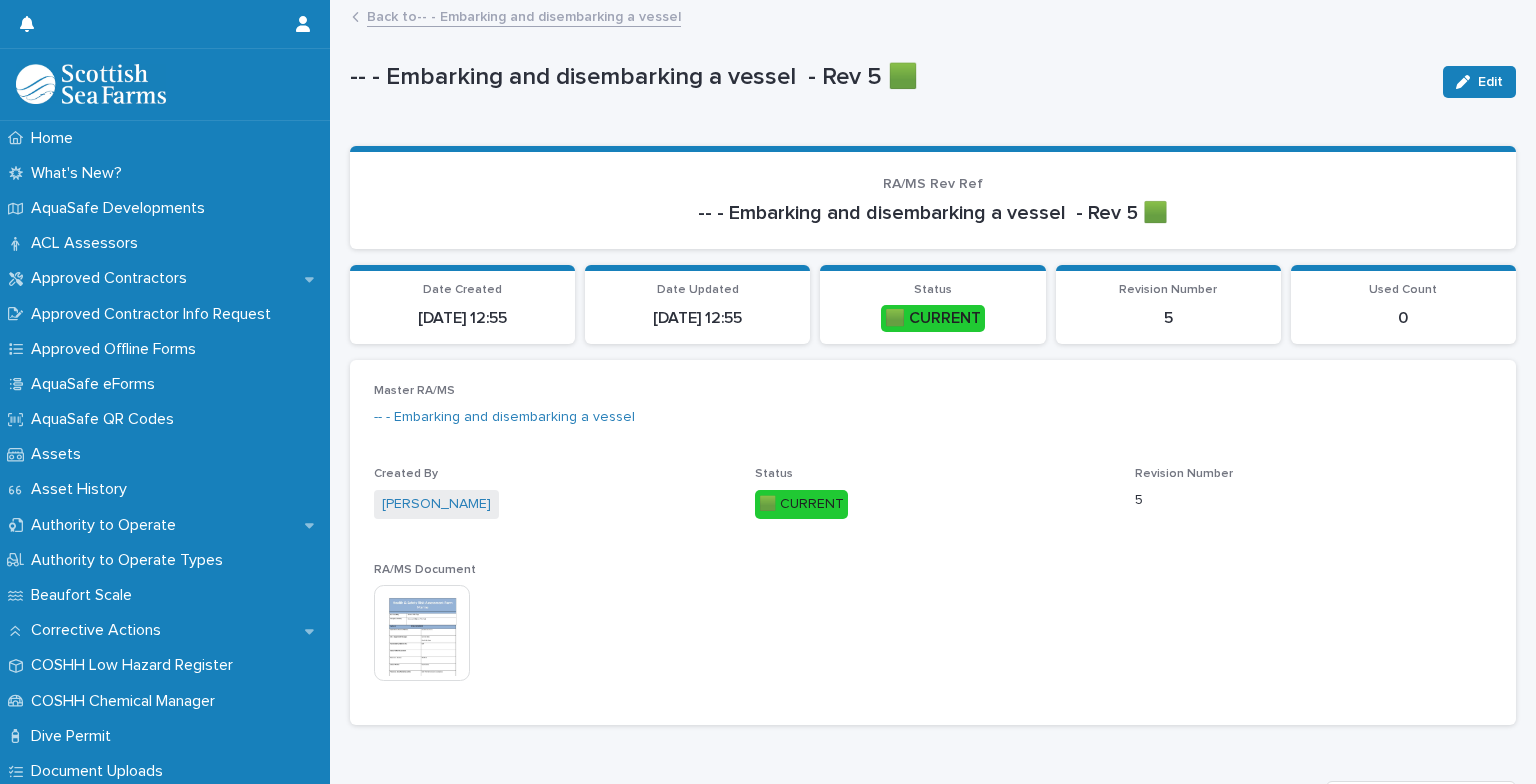 click at bounding box center [422, 633] 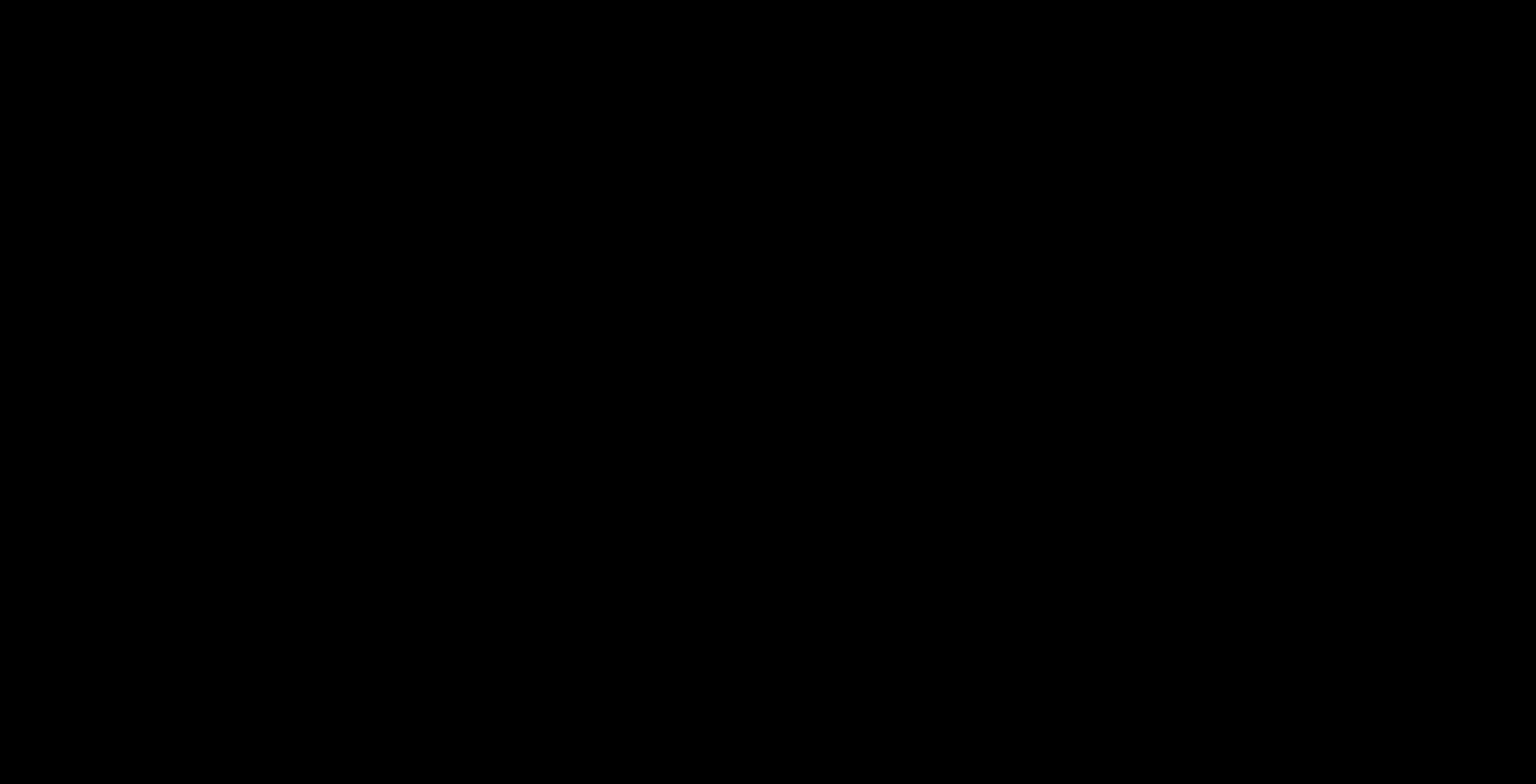 click at bounding box center (768, 415) 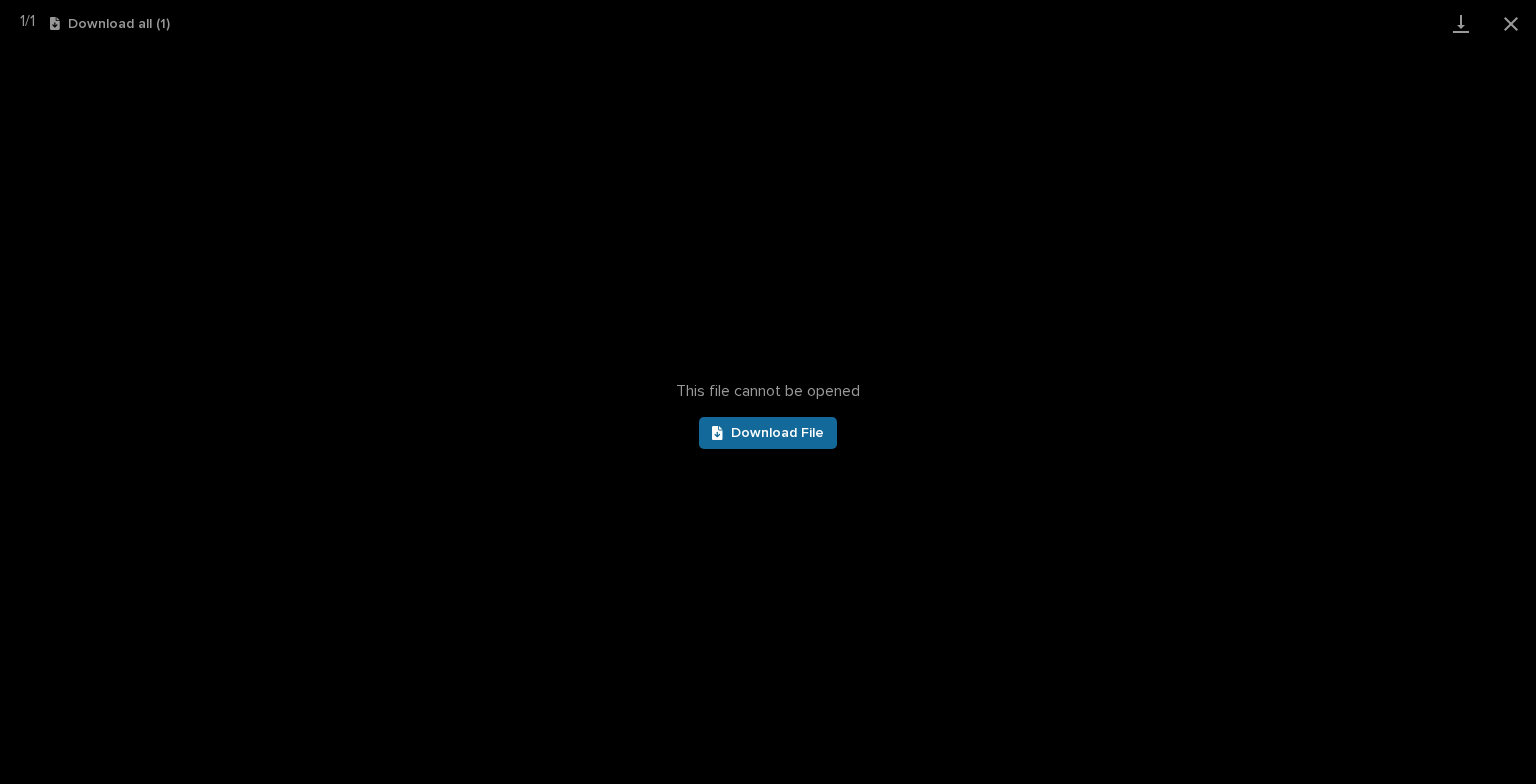 click on "Download File" at bounding box center (777, 433) 